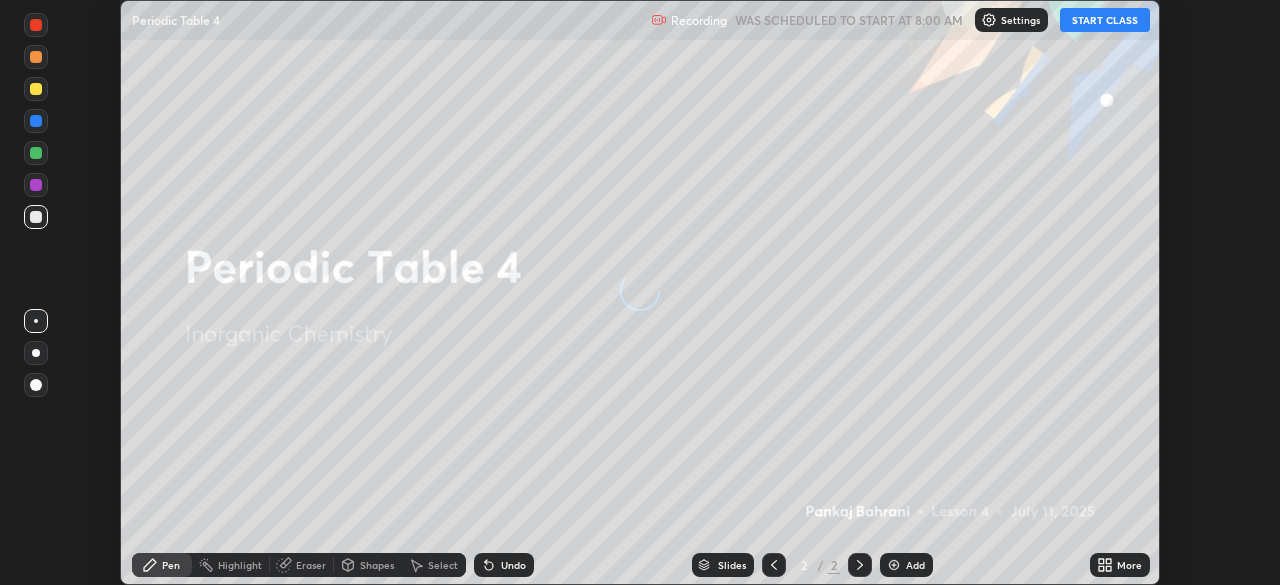 scroll, scrollTop: 0, scrollLeft: 0, axis: both 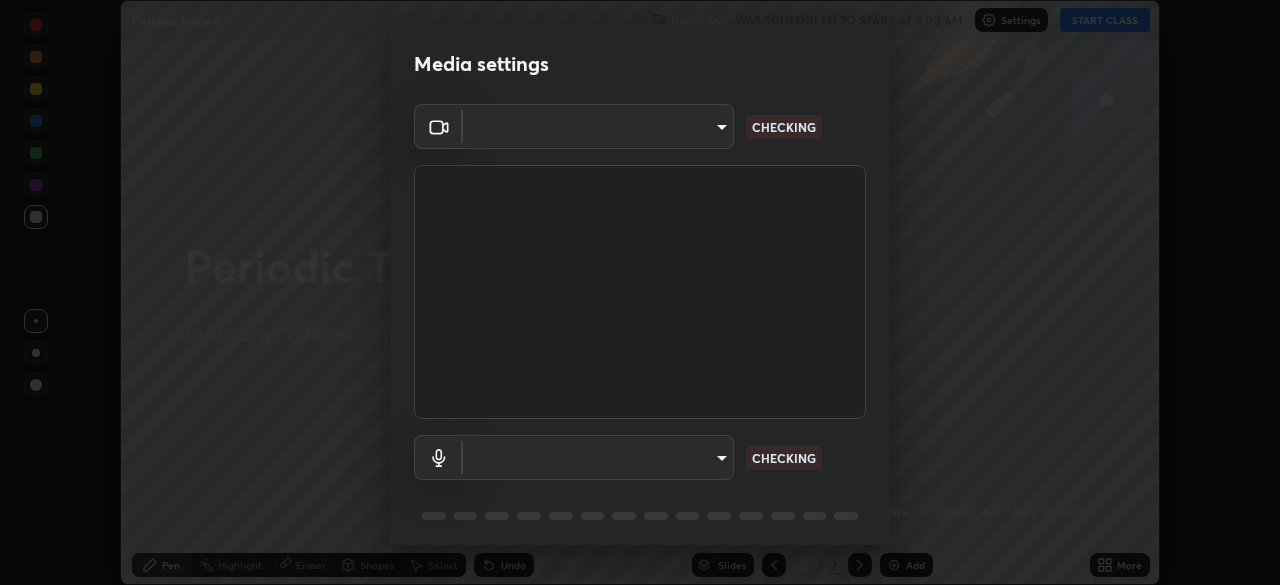 type on "b836b1746bc57e858dac7ff1eb7f6fa2ca3122fce8273d052bbc38d86990041a" 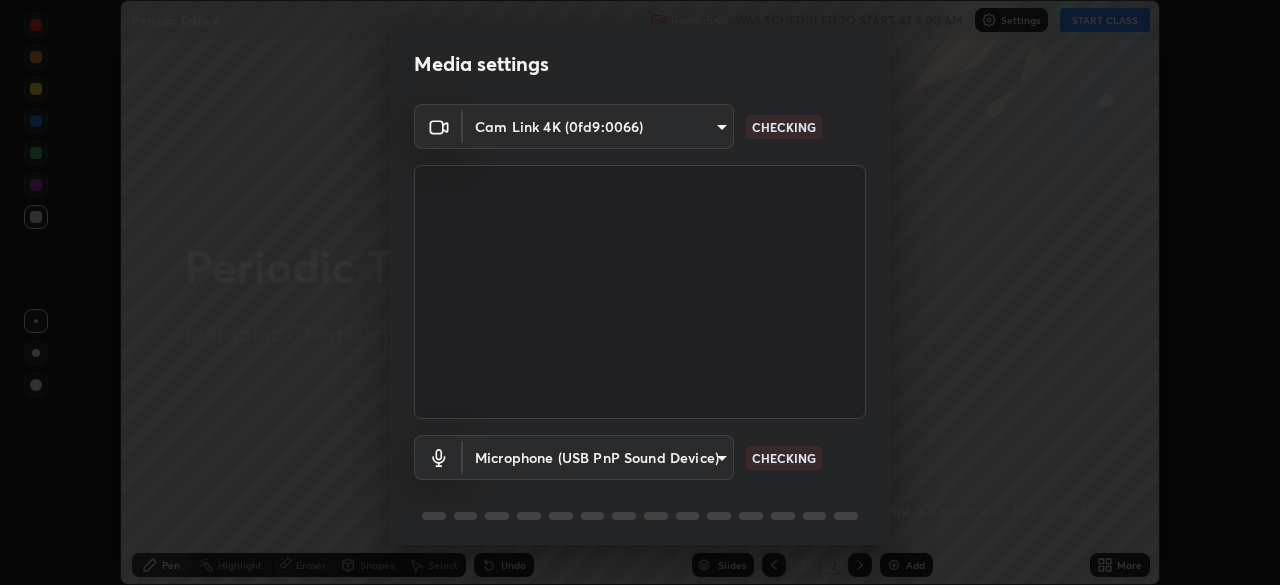 click on "Erase all Periodic Table 4 Recording WAS SCHEDULED TO START AT  8:00 AM Settings START CLASS Setting up your live class Periodic Table 4 • L4 of Inorganic Chemistry [PERSON_NAME] Pen Highlight Eraser Shapes Select Undo Slides 2 / 2 Add More No doubts shared Encourage your learners to ask a doubt for better clarity Report an issue Reason for reporting Buffering Chat not working Audio - Video sync issue Educator video quality low ​ Attach an image Report Media settings Cam Link 4K (0fd9:0066) b836b1746bc57e858dac7ff1eb7f6fa2ca3122fce8273d052bbc38d86990041a CHECKING Microphone (USB PnP Sound Device) 99d726bacafbc5b92496a11a3c35321262eb2f737658933400b861a15d4f4b86 CHECKING 1 / 5 Next" at bounding box center [640, 292] 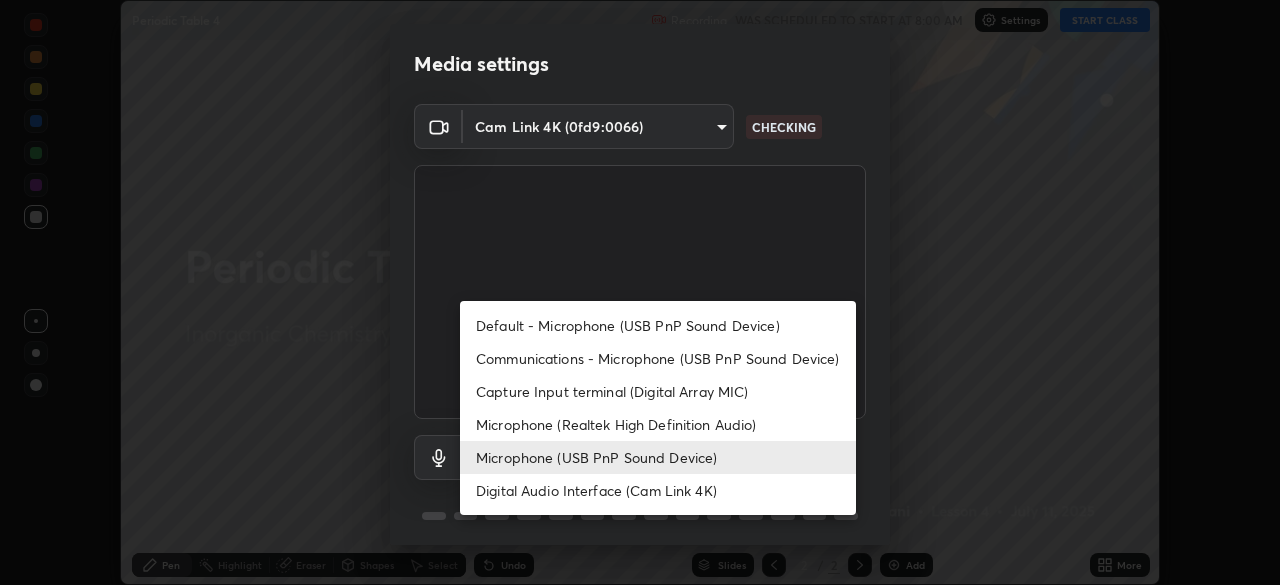 click on "Microphone (Realtek High Definition Audio)" at bounding box center (658, 424) 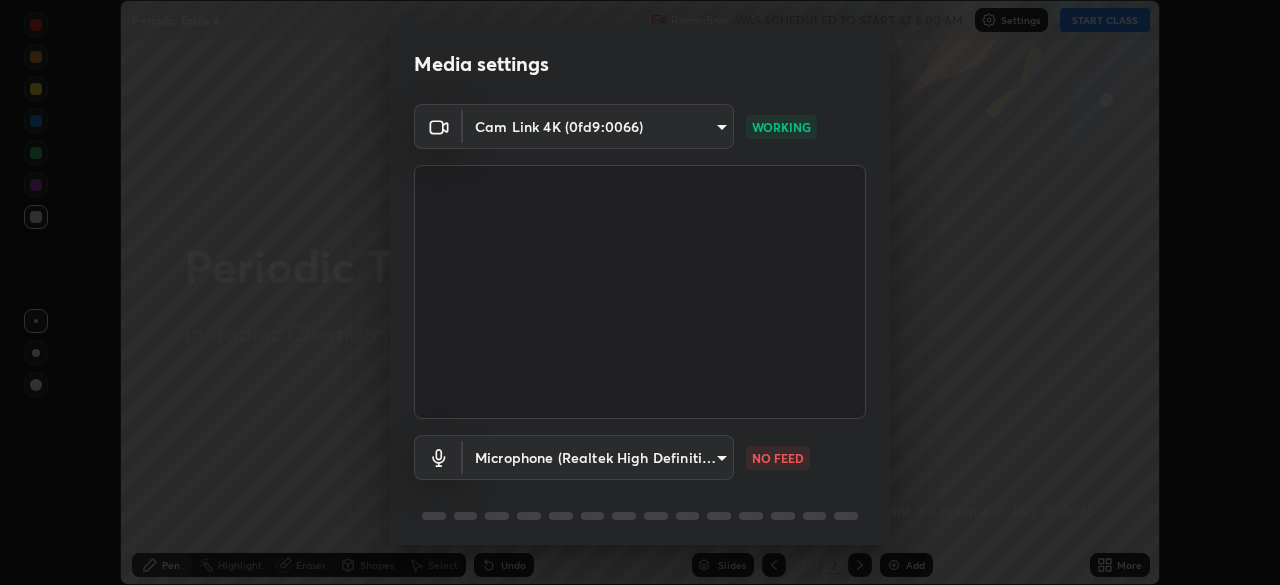 scroll, scrollTop: 19, scrollLeft: 0, axis: vertical 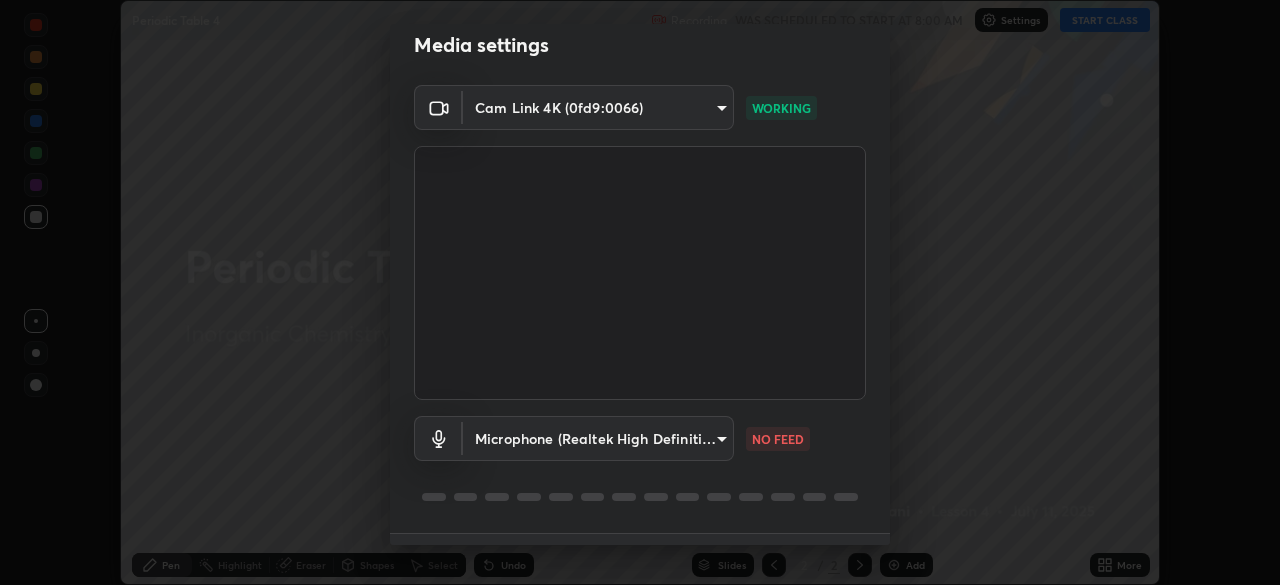 click on "Erase all Periodic Table 4 Recording WAS SCHEDULED TO START AT  8:00 AM Settings START CLASS Setting up your live class Periodic Table 4 • L4 of Inorganic Chemistry [PERSON_NAME] Pen Highlight Eraser Shapes Select Undo Slides 2 / 2 Add More No doubts shared Encourage your learners to ask a doubt for better clarity Report an issue Reason for reporting Buffering Chat not working Audio - Video sync issue Educator video quality low ​ Attach an image Report Media settings Cam Link 4K (0fd9:0066) b836b1746bc57e858dac7ff1eb7f6fa2ca3122fce8273d052bbc38d86990041a WORKING Microphone (Realtek High Definition Audio) 4273d84e70fb5c3da1ad7a87736a7c1c3dc0036dee25445793fb8f51dd498235 NO FEED 1 / 5 Next" at bounding box center (640, 292) 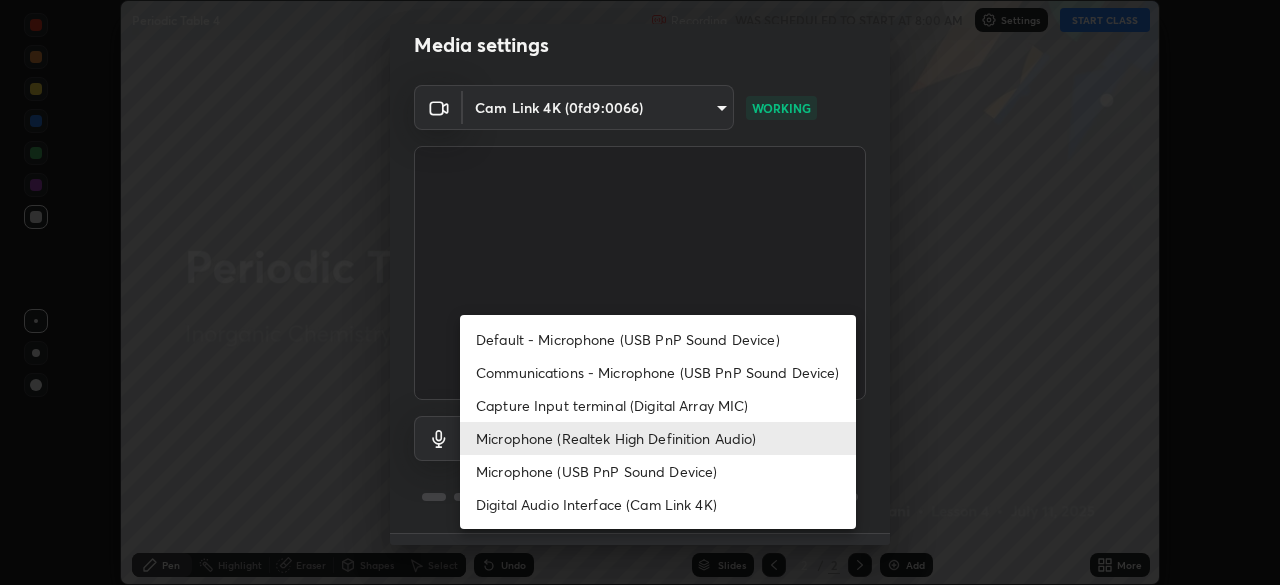 click on "Capture Input terminal (Digital Array MIC)" at bounding box center (658, 405) 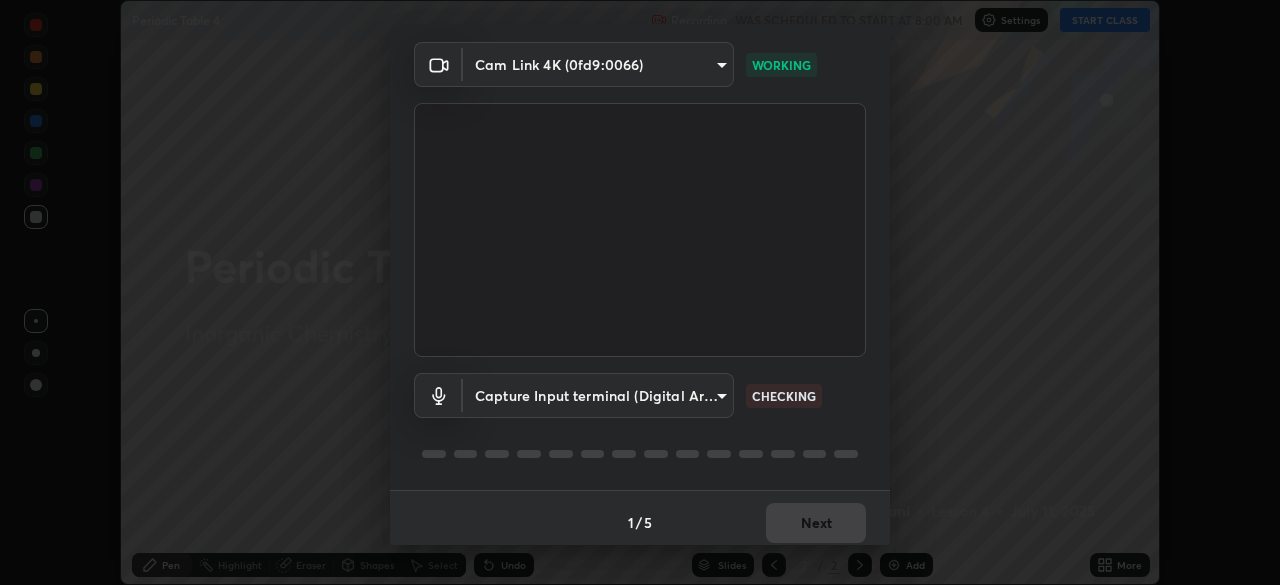 scroll, scrollTop: 71, scrollLeft: 0, axis: vertical 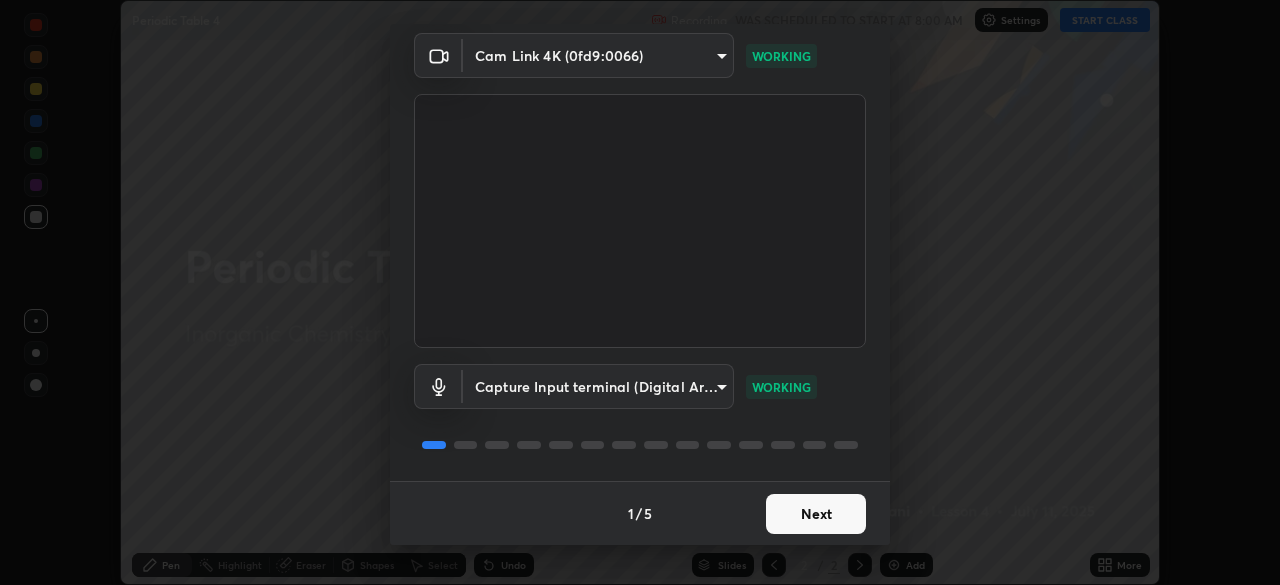 click on "Next" at bounding box center (816, 514) 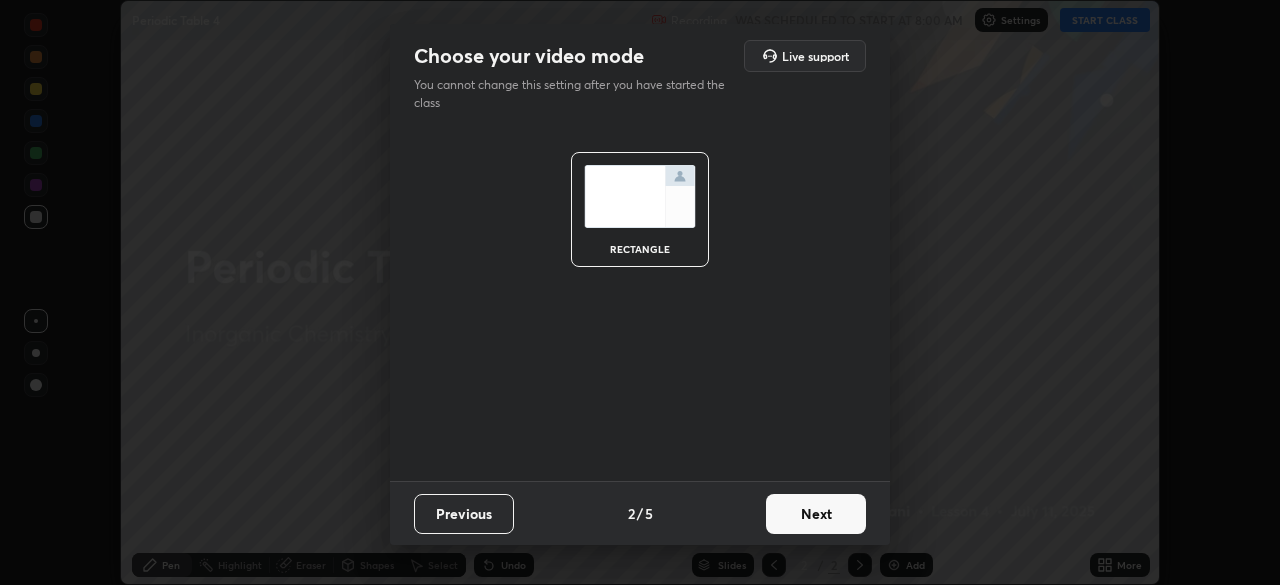 scroll, scrollTop: 0, scrollLeft: 0, axis: both 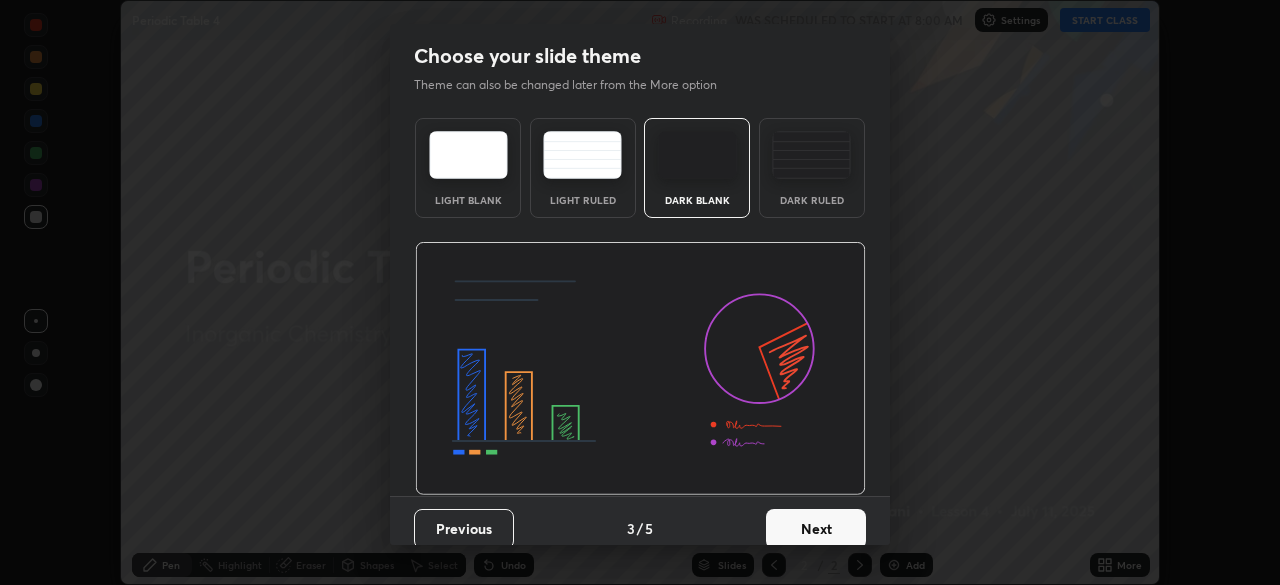 click on "Next" at bounding box center [816, 529] 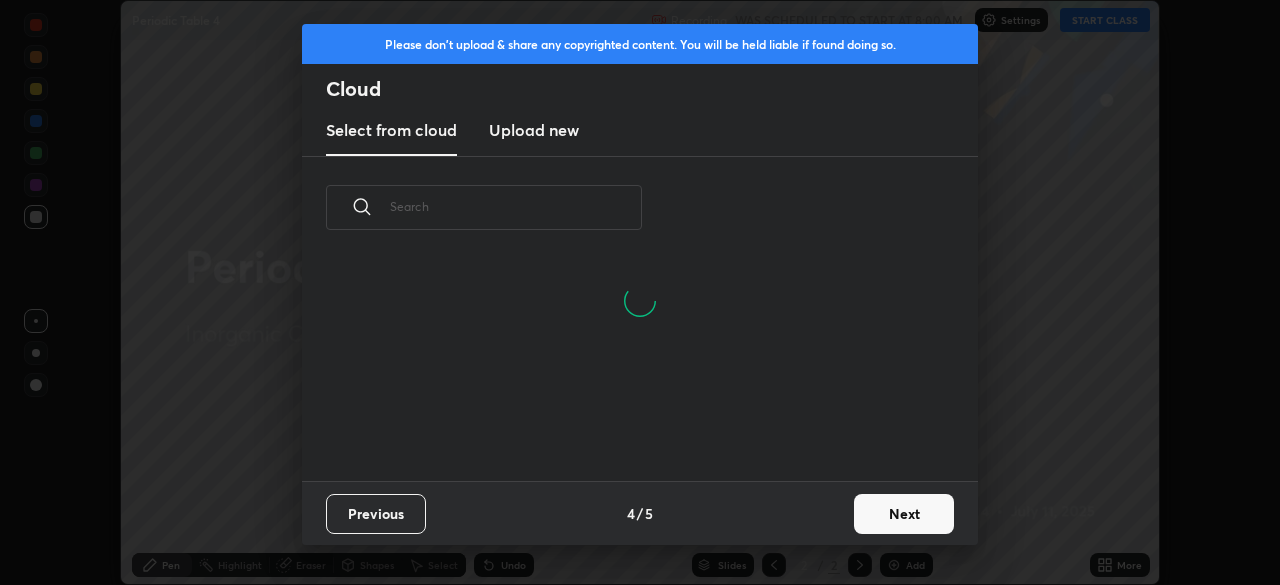 click on "Next" at bounding box center (904, 514) 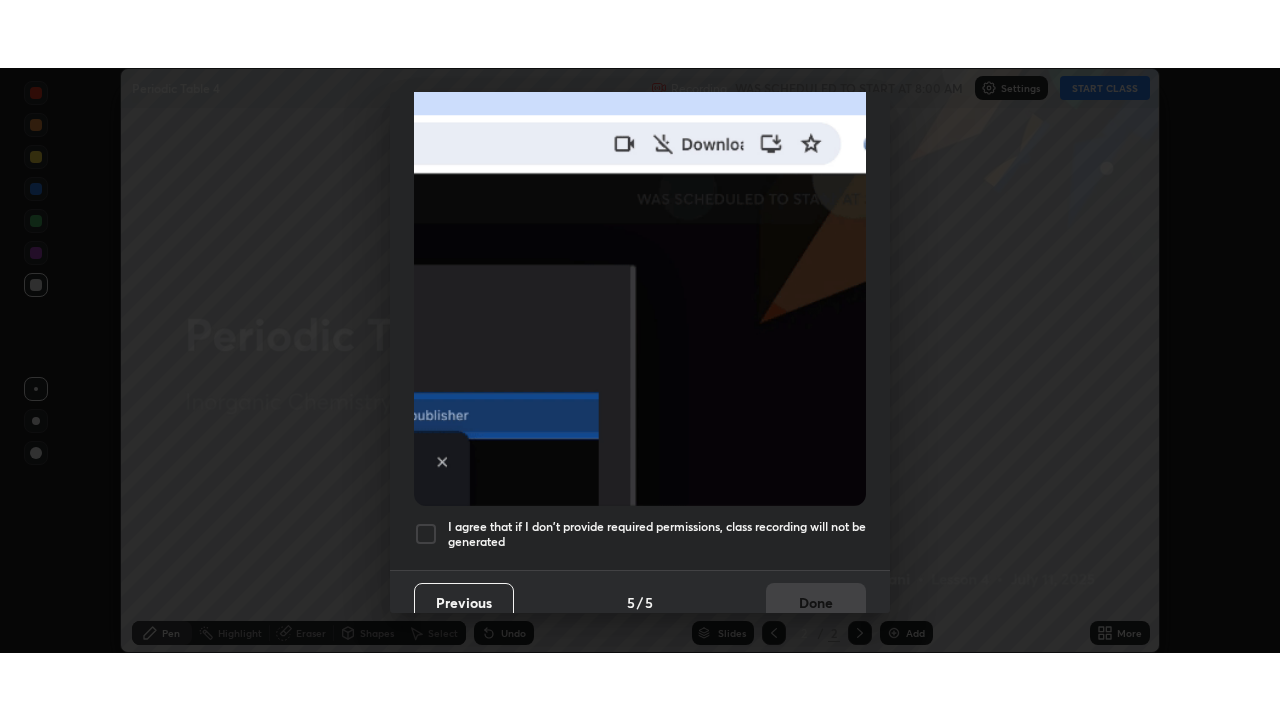 scroll, scrollTop: 479, scrollLeft: 0, axis: vertical 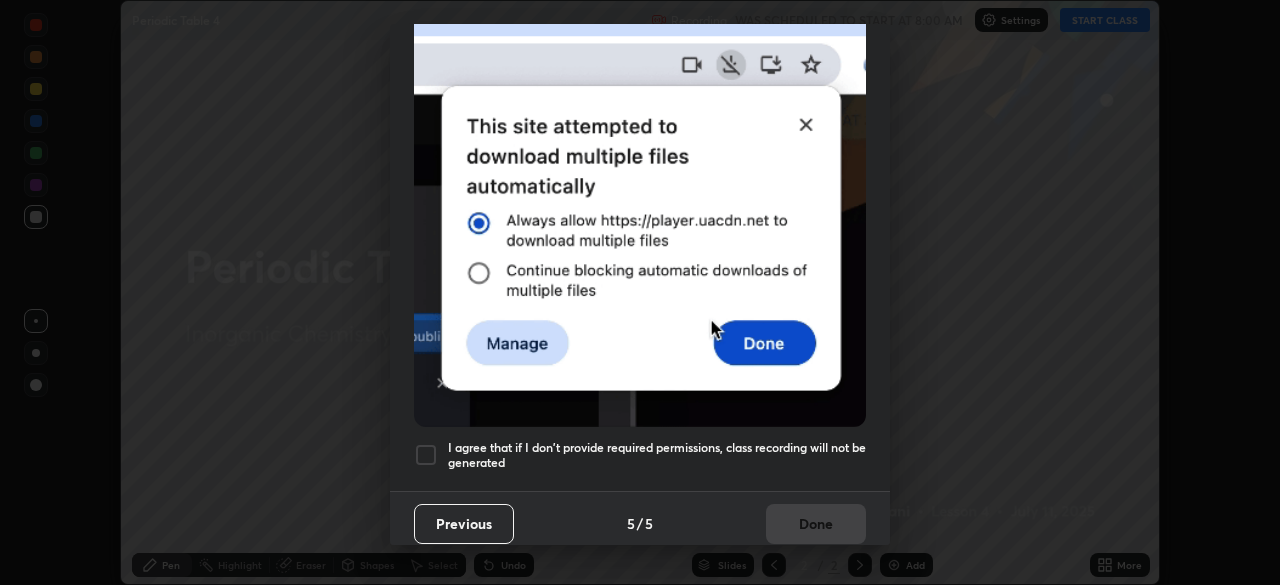 click at bounding box center [426, 455] 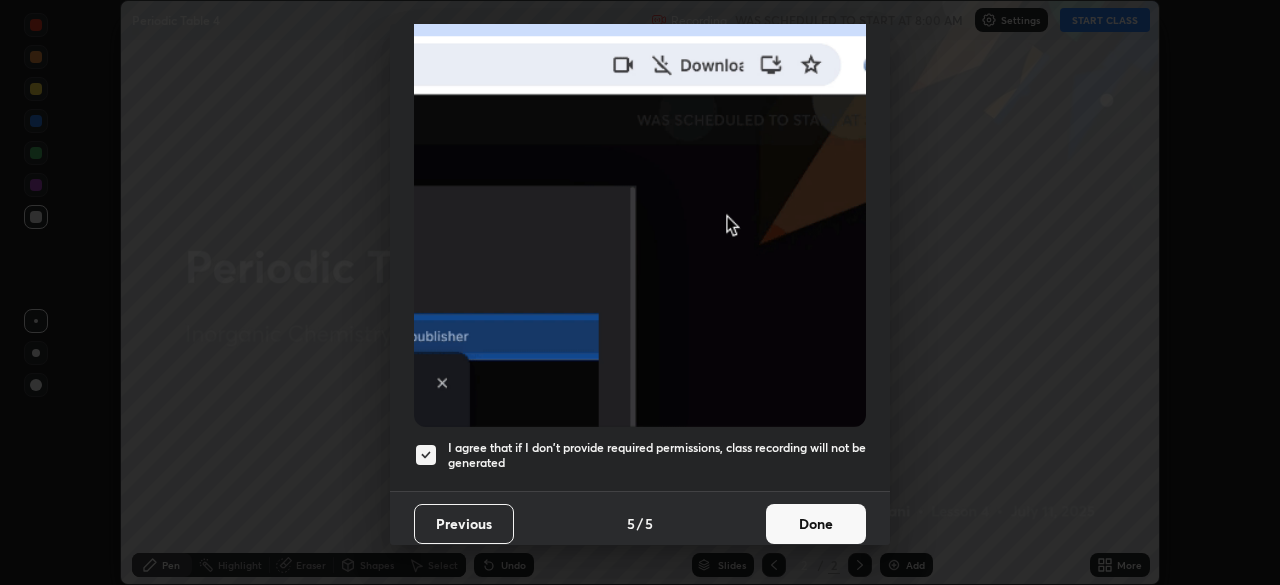 click on "Done" at bounding box center (816, 524) 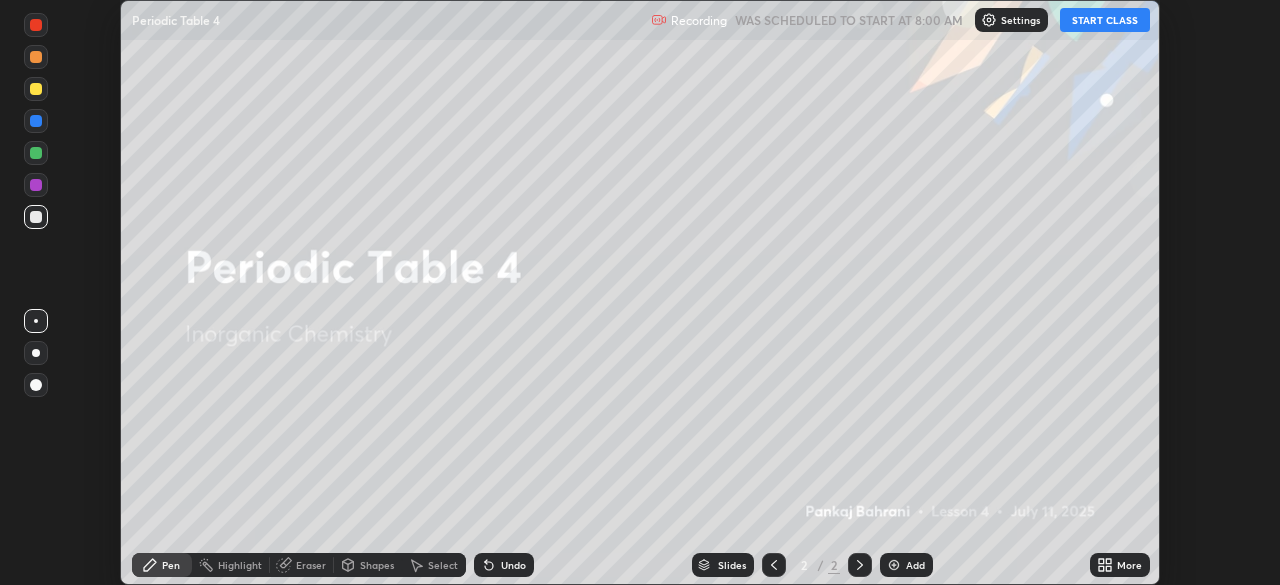 click 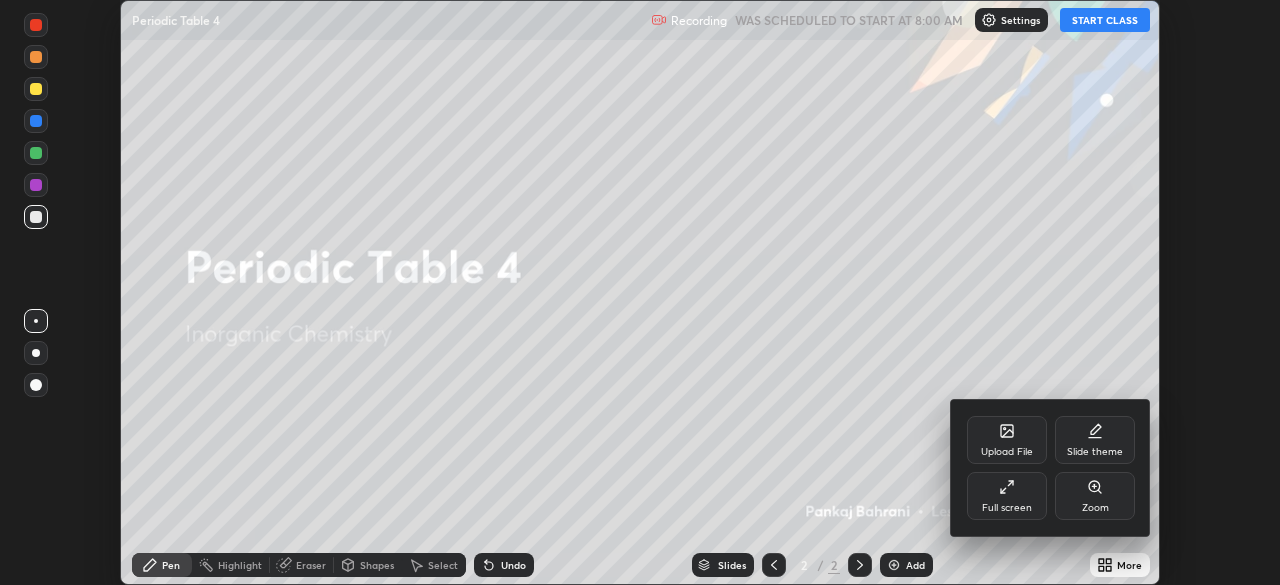 click on "Full screen" at bounding box center (1007, 496) 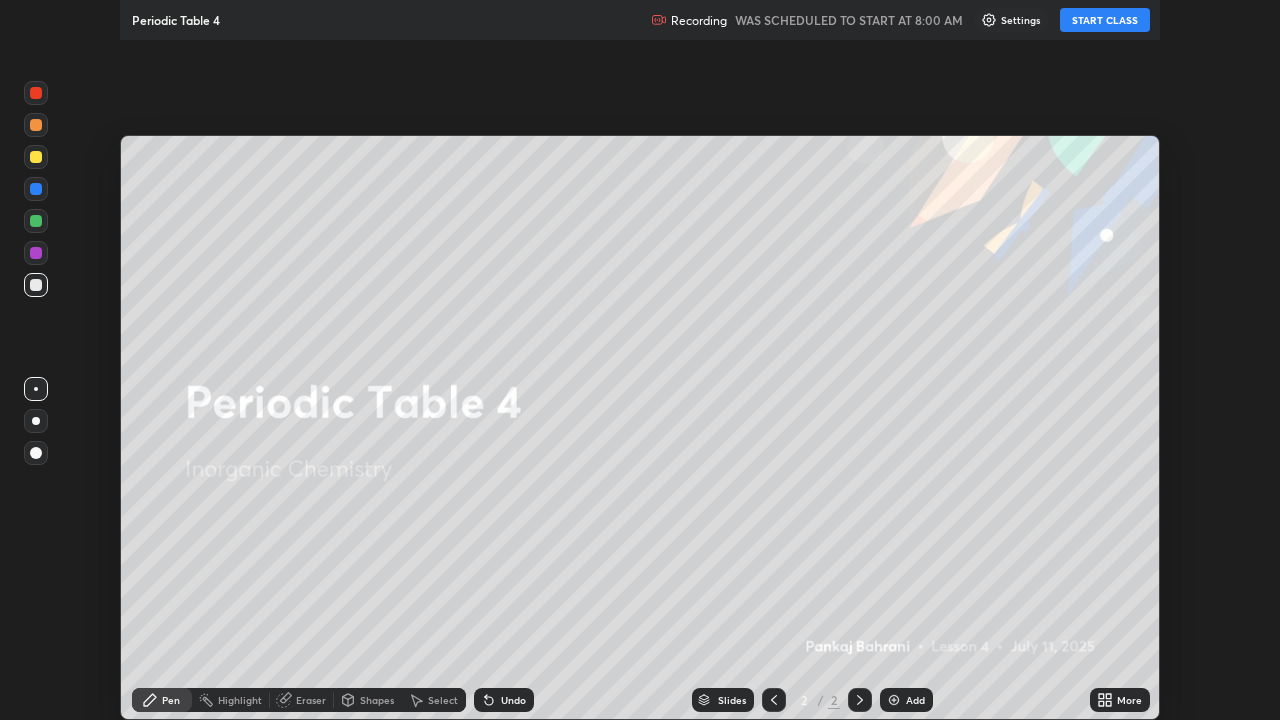 scroll, scrollTop: 99280, scrollLeft: 98720, axis: both 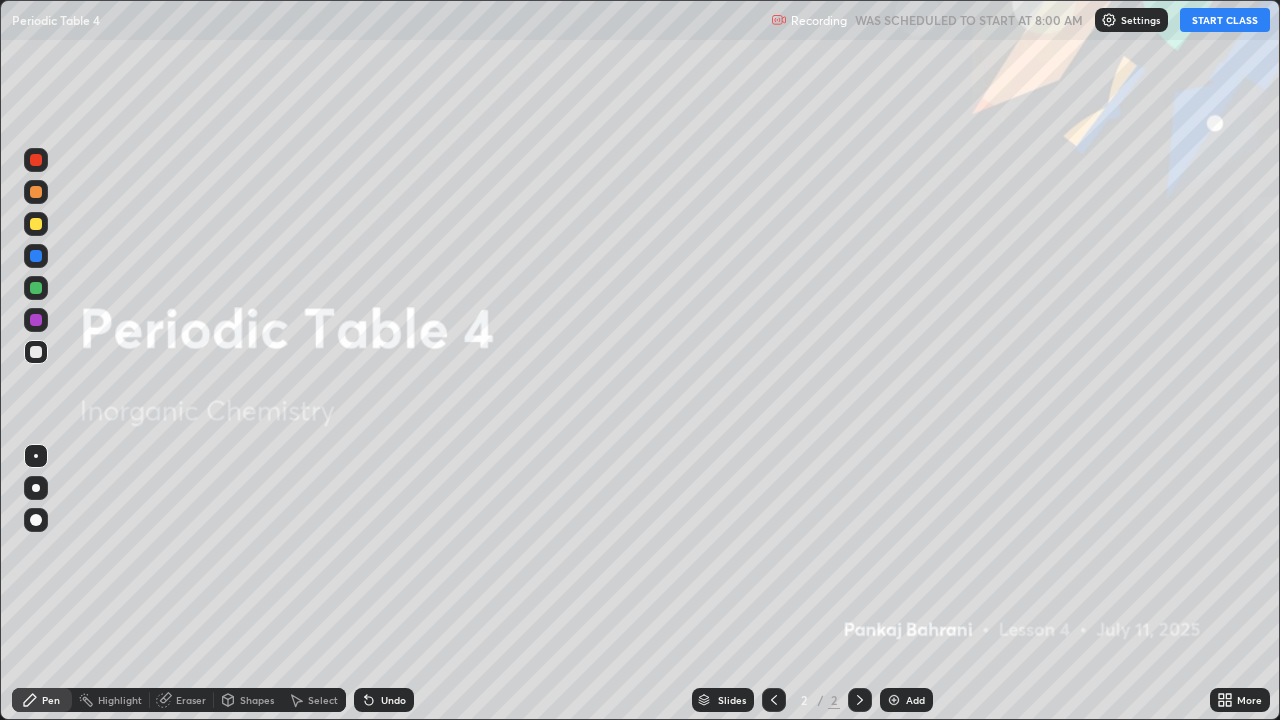 click on "START CLASS" at bounding box center (1225, 20) 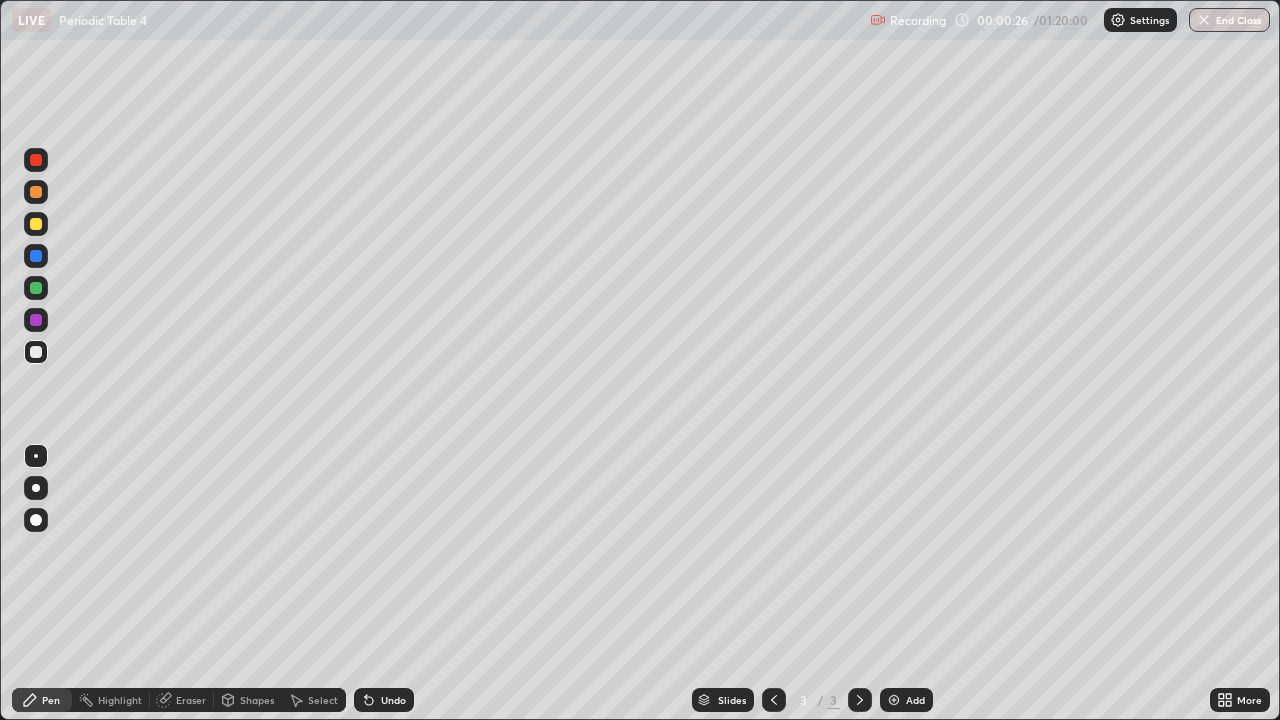 click at bounding box center [36, 224] 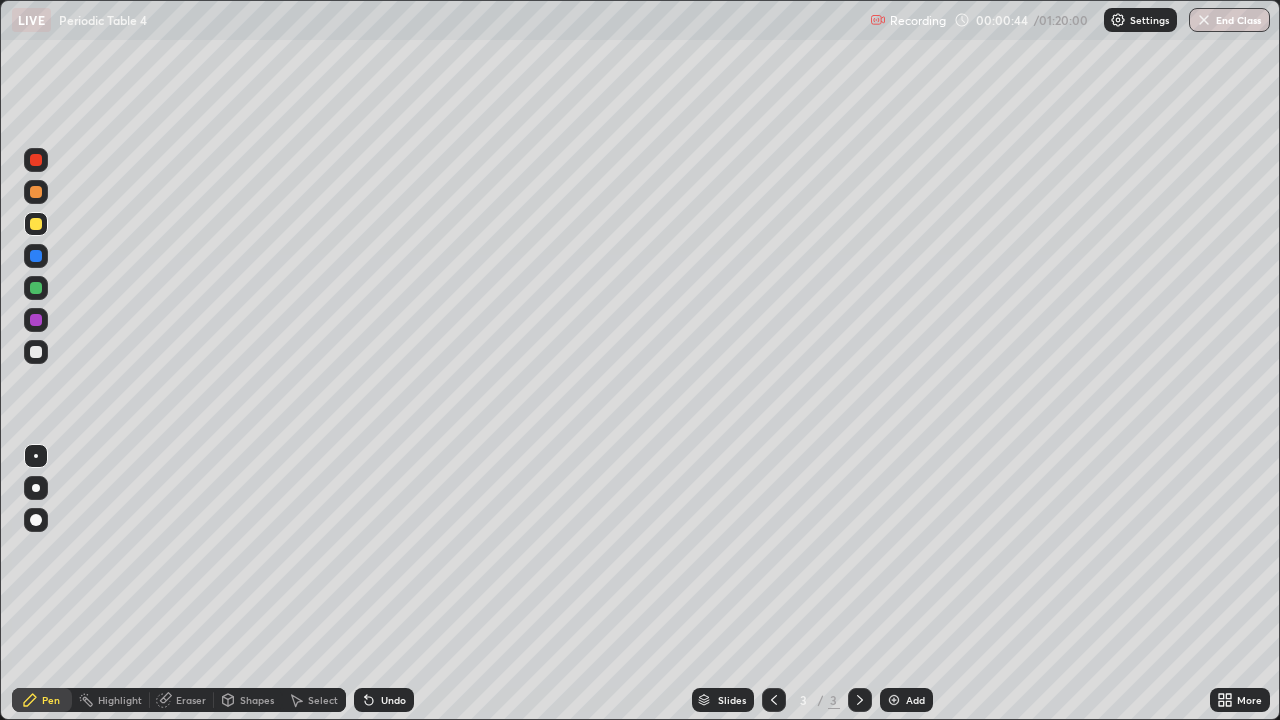 click at bounding box center (36, 352) 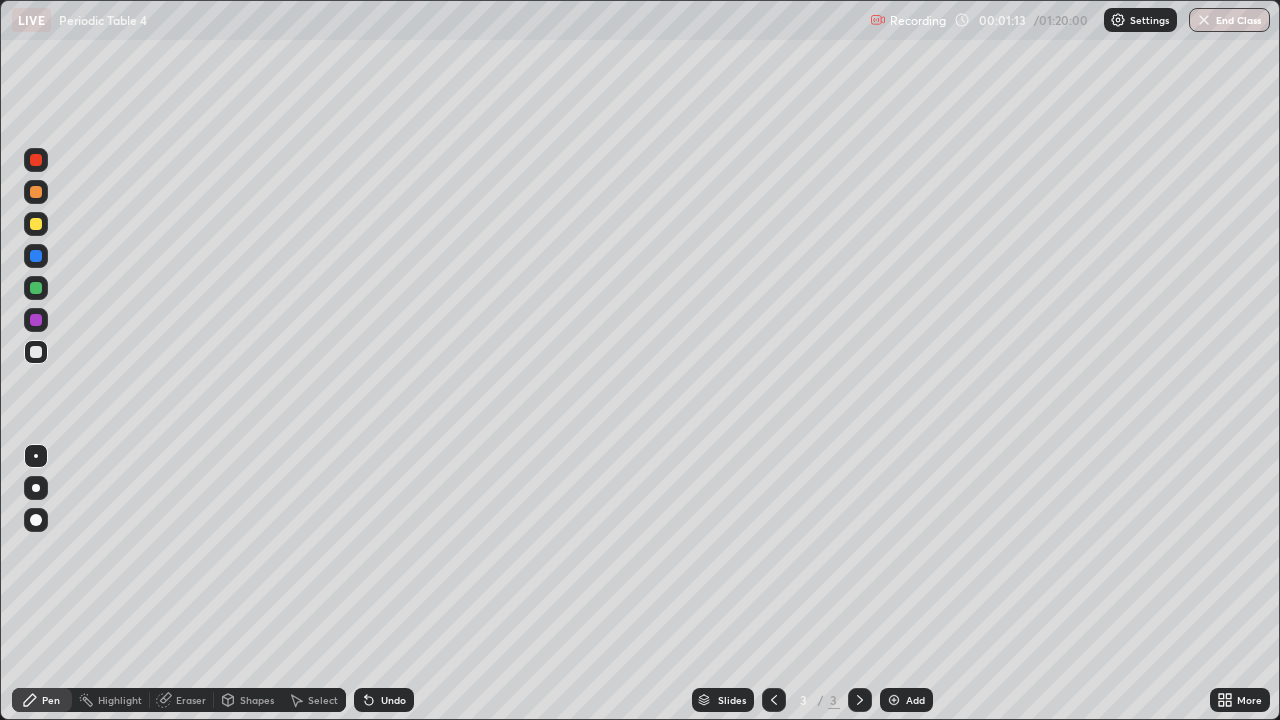 click at bounding box center (36, 288) 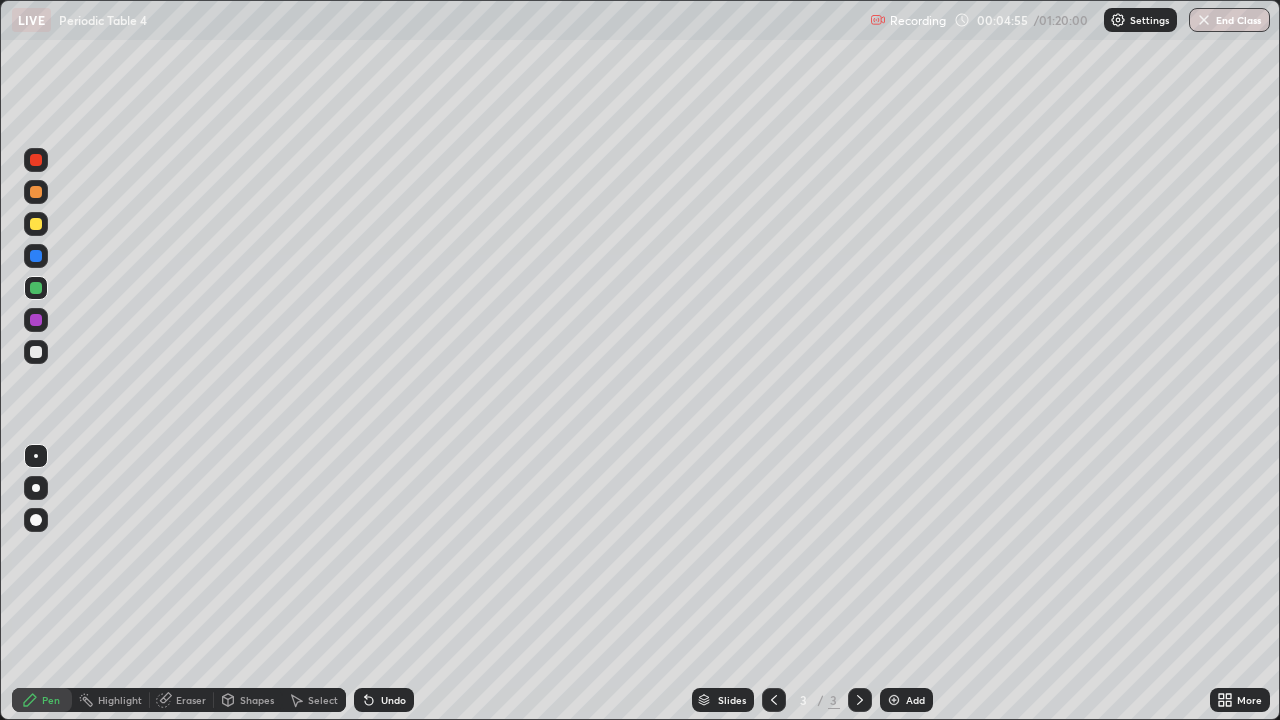 click at bounding box center (36, 224) 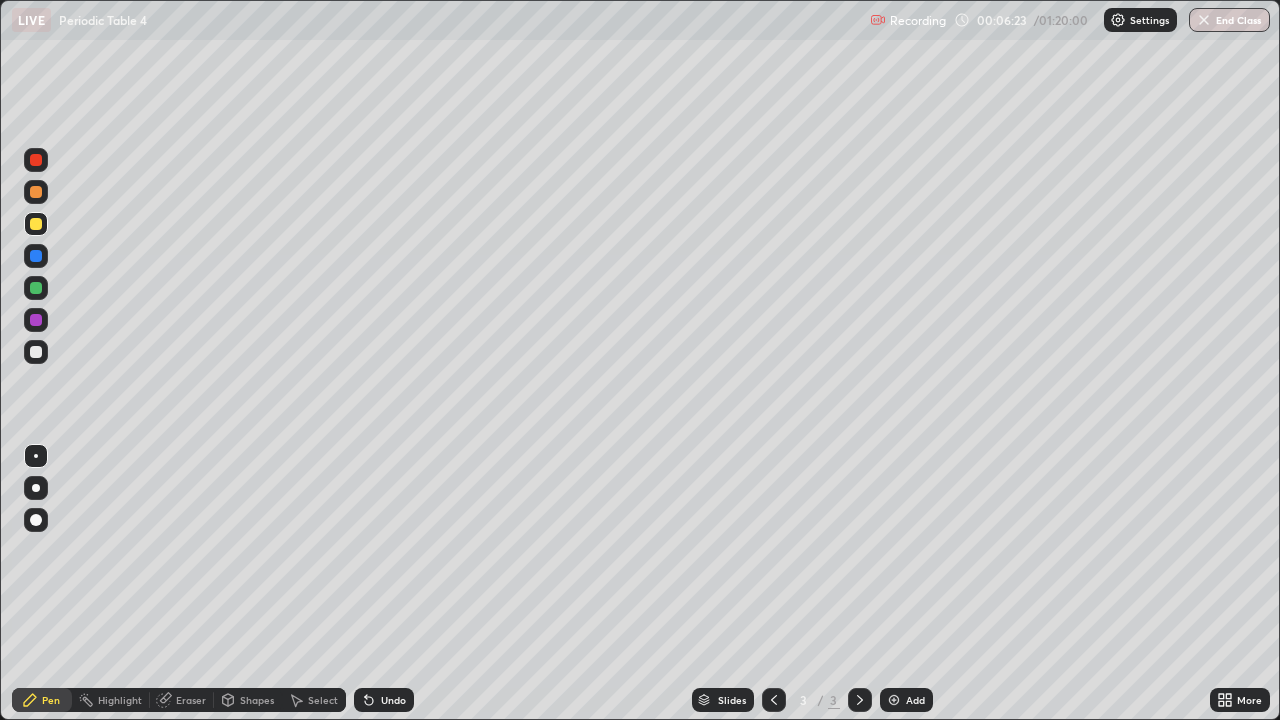 click at bounding box center (36, 352) 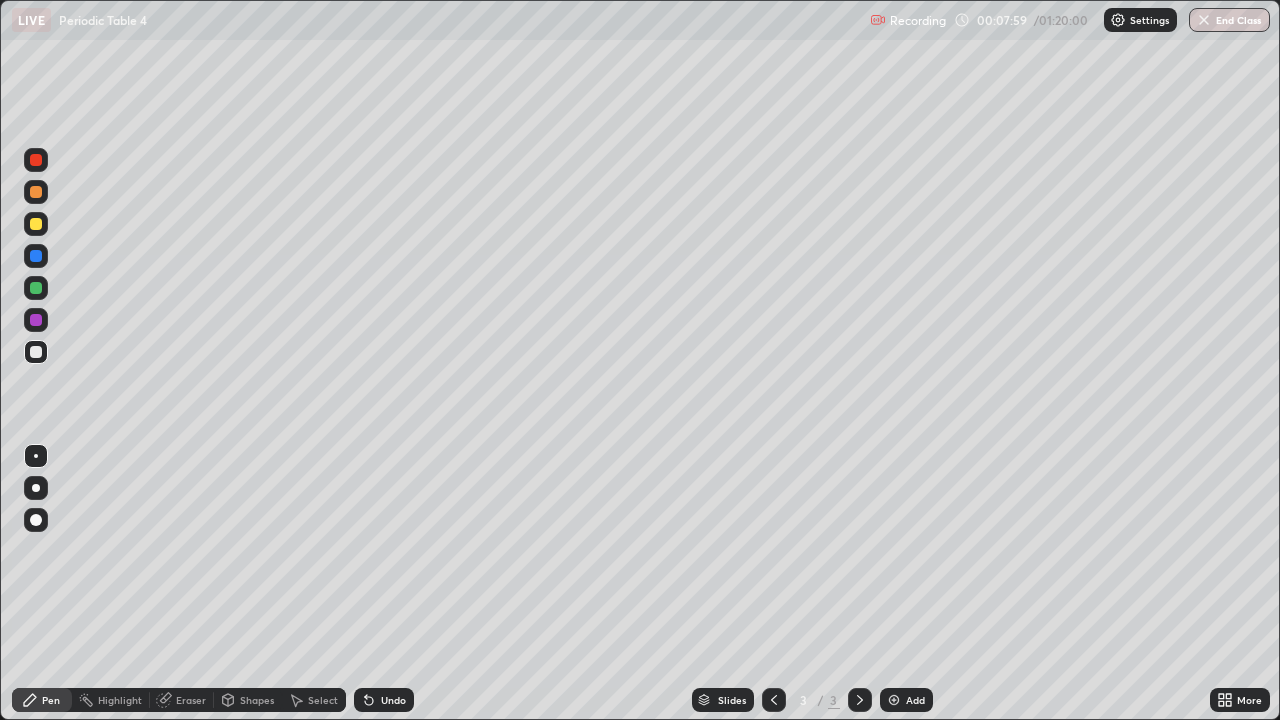 click at bounding box center (36, 288) 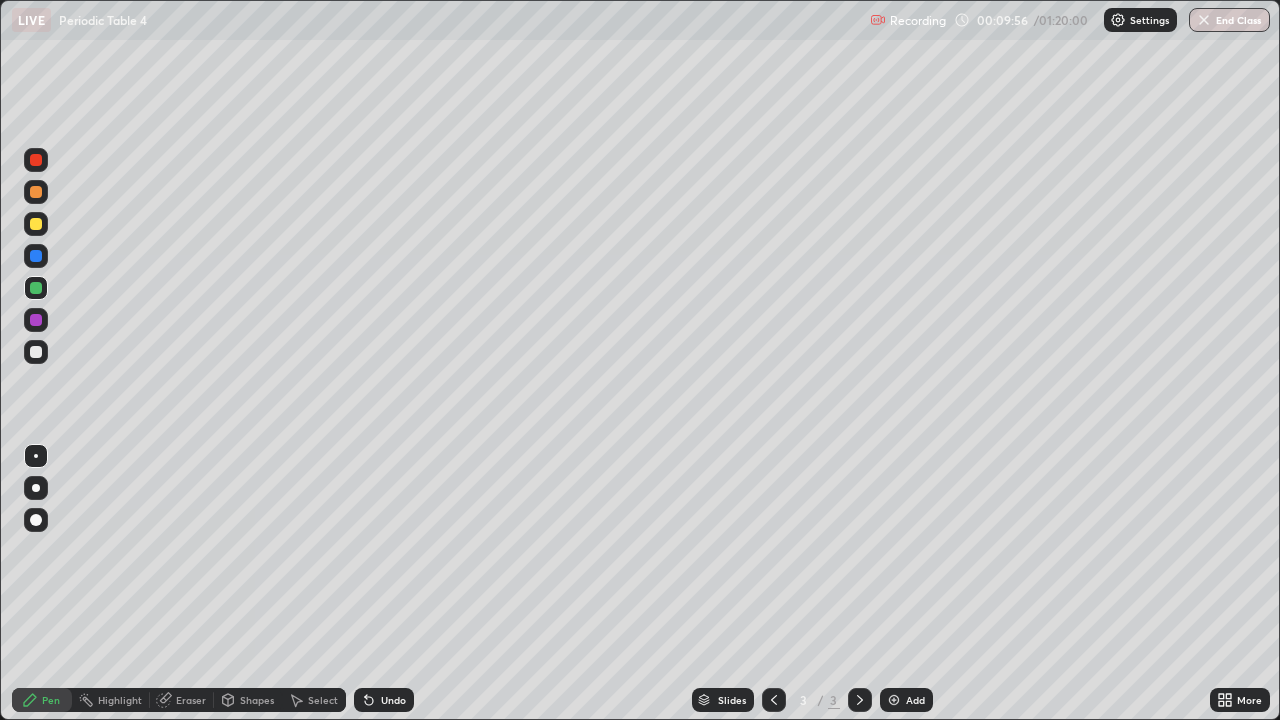 click at bounding box center [36, 192] 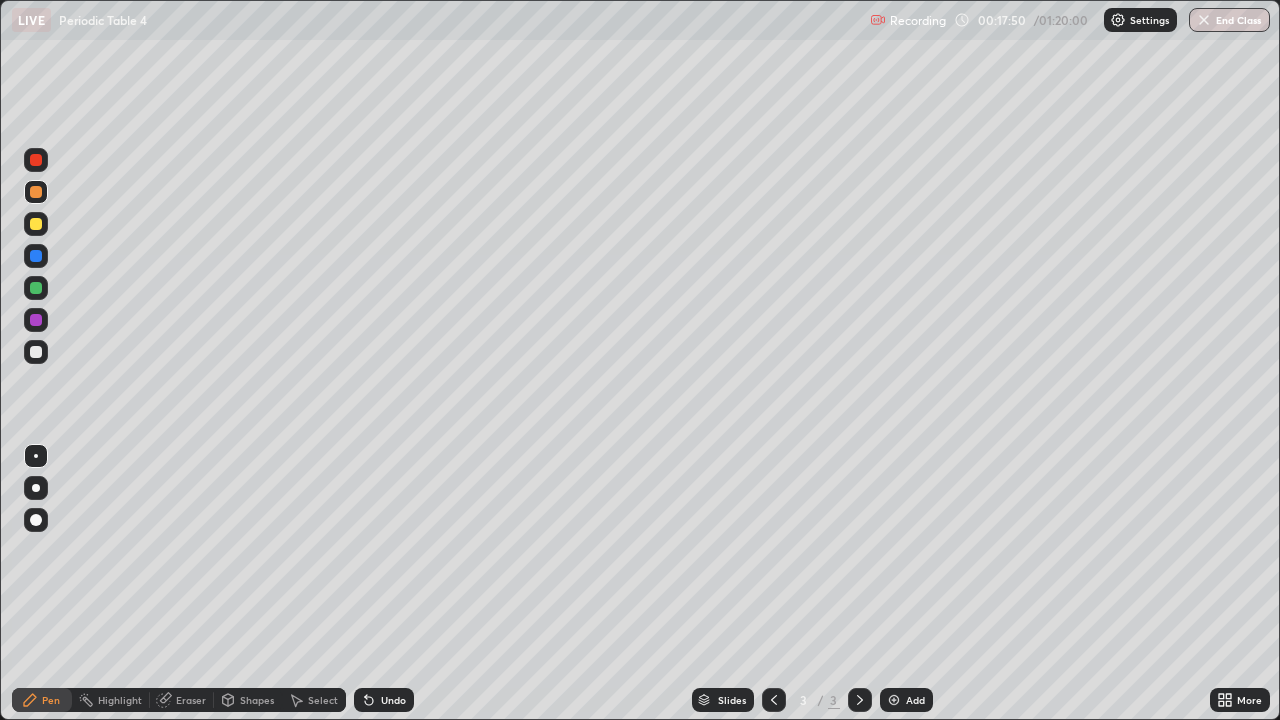 click on "More" at bounding box center (1249, 700) 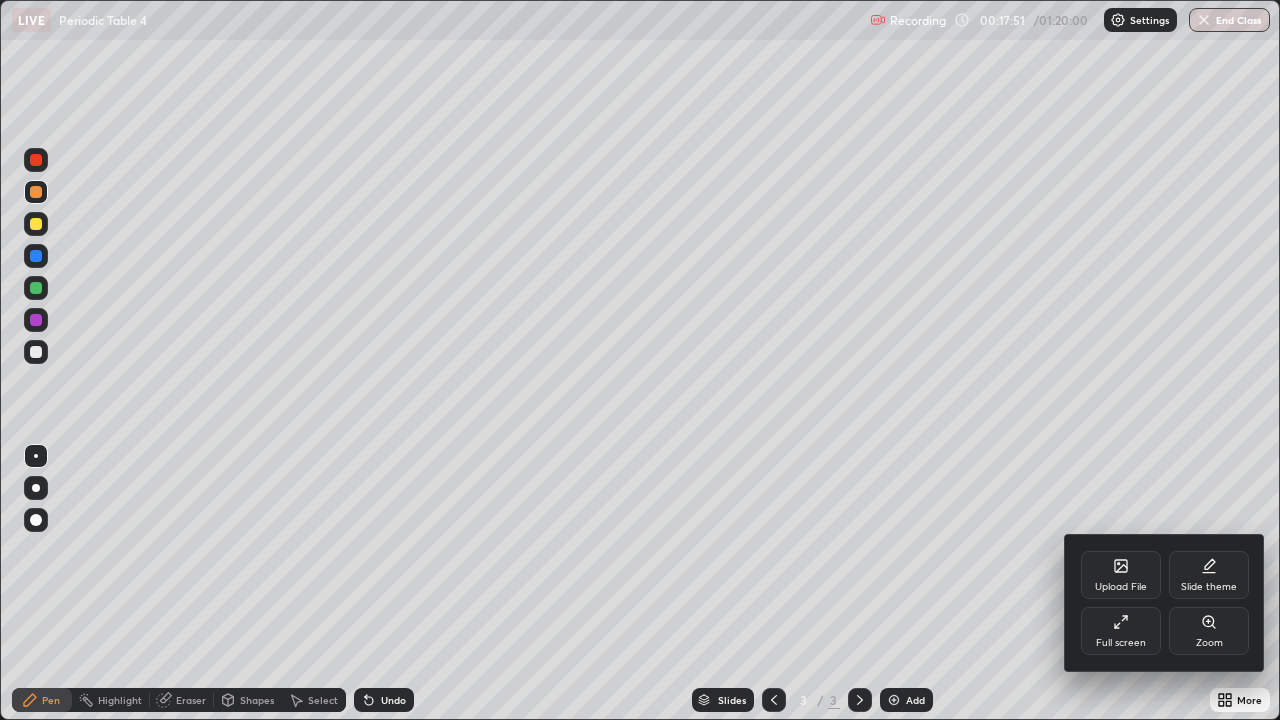 click 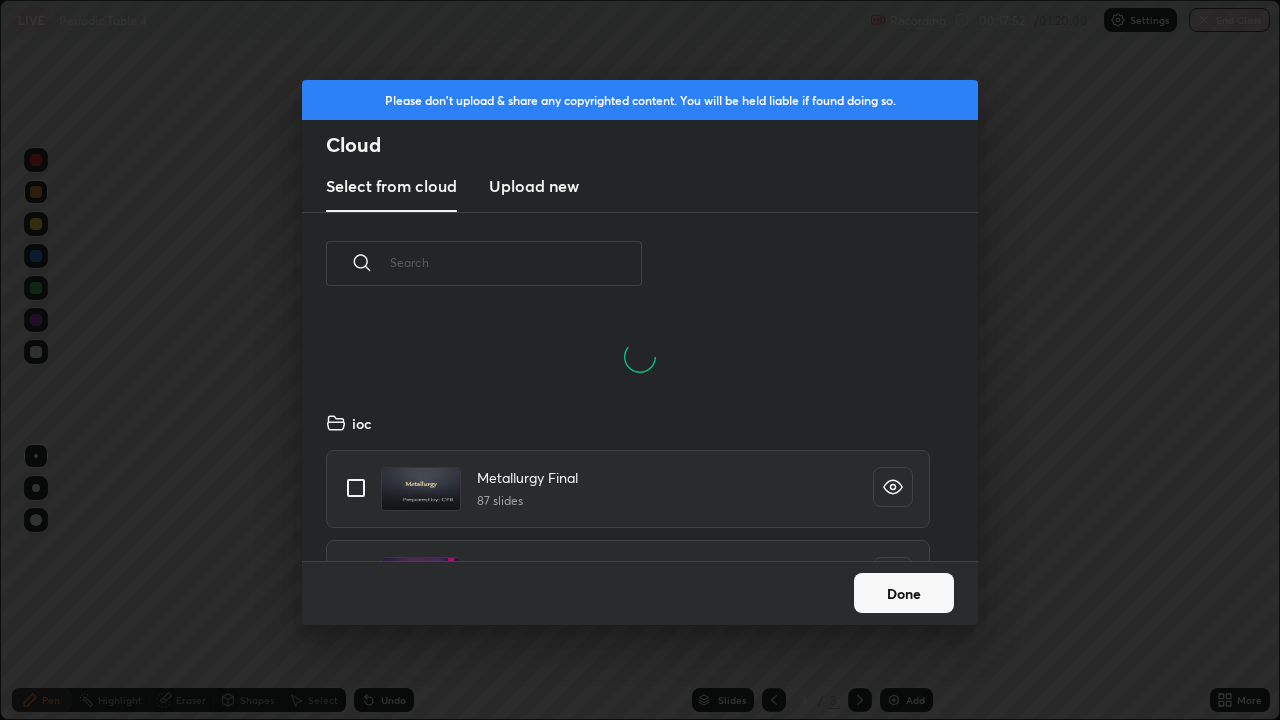 scroll, scrollTop: 7, scrollLeft: 11, axis: both 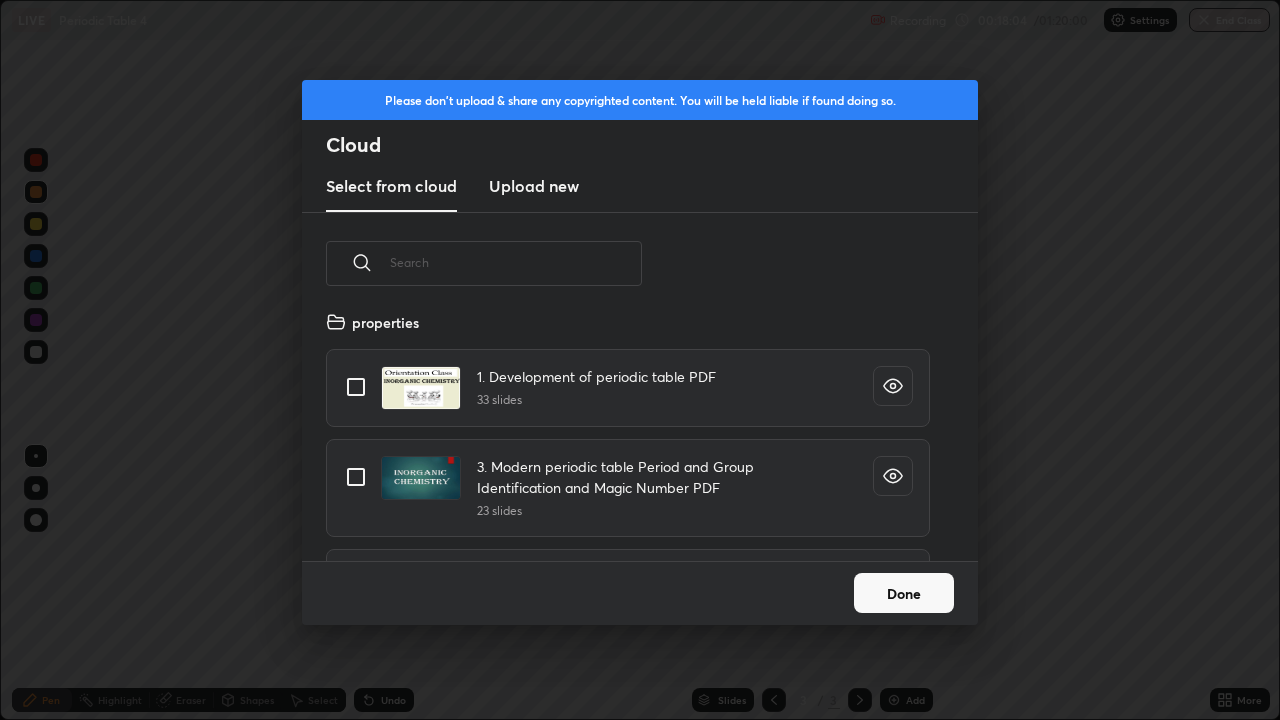 click at bounding box center (356, 387) 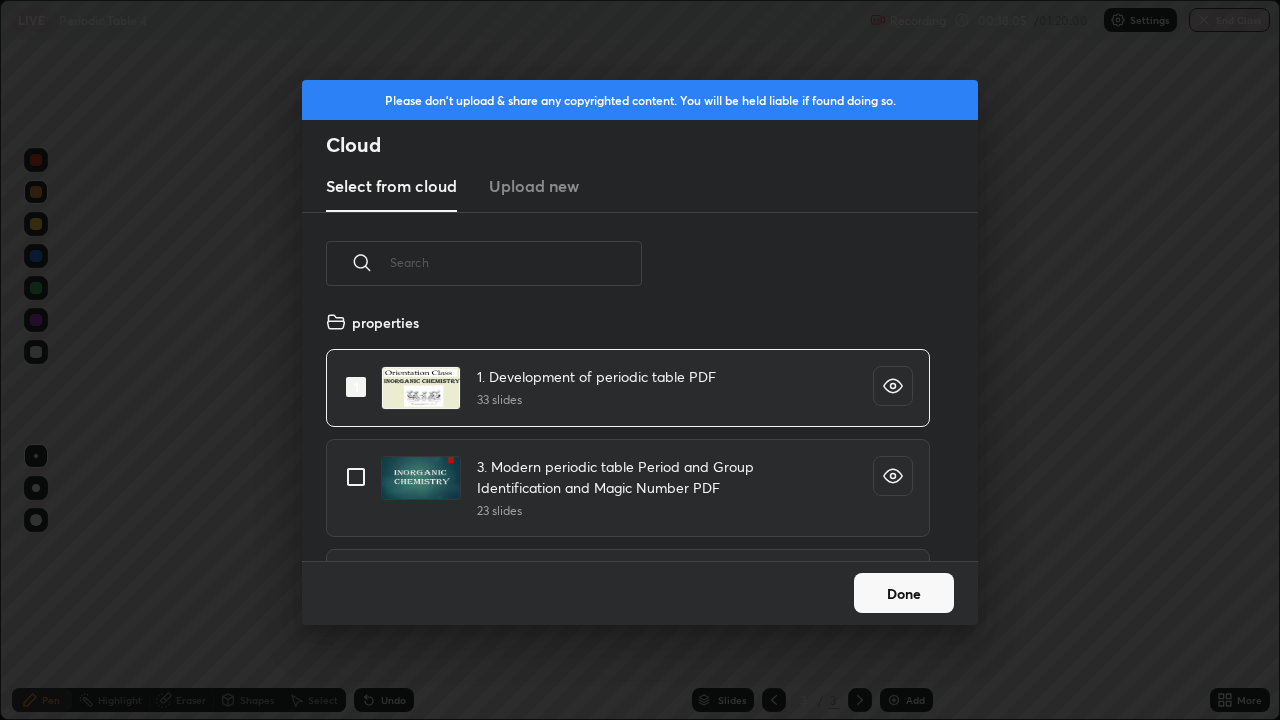 click on "Done" at bounding box center (904, 593) 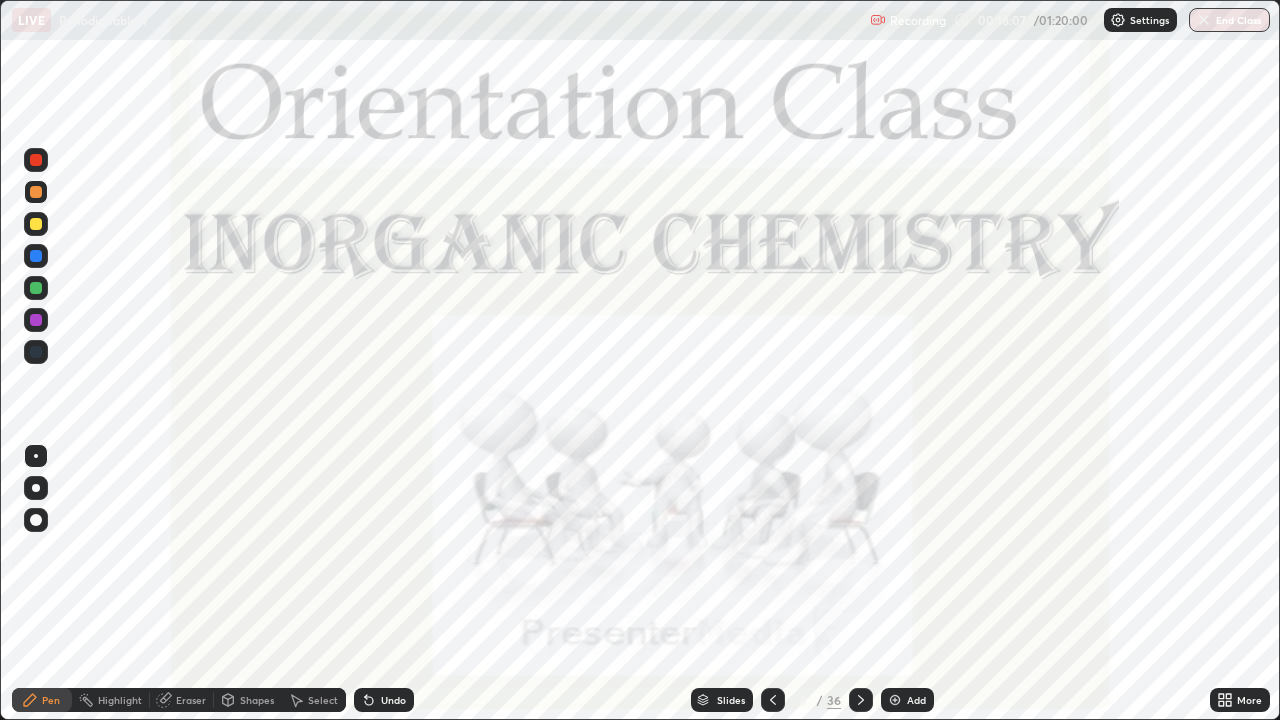 click on "Slides" at bounding box center (722, 700) 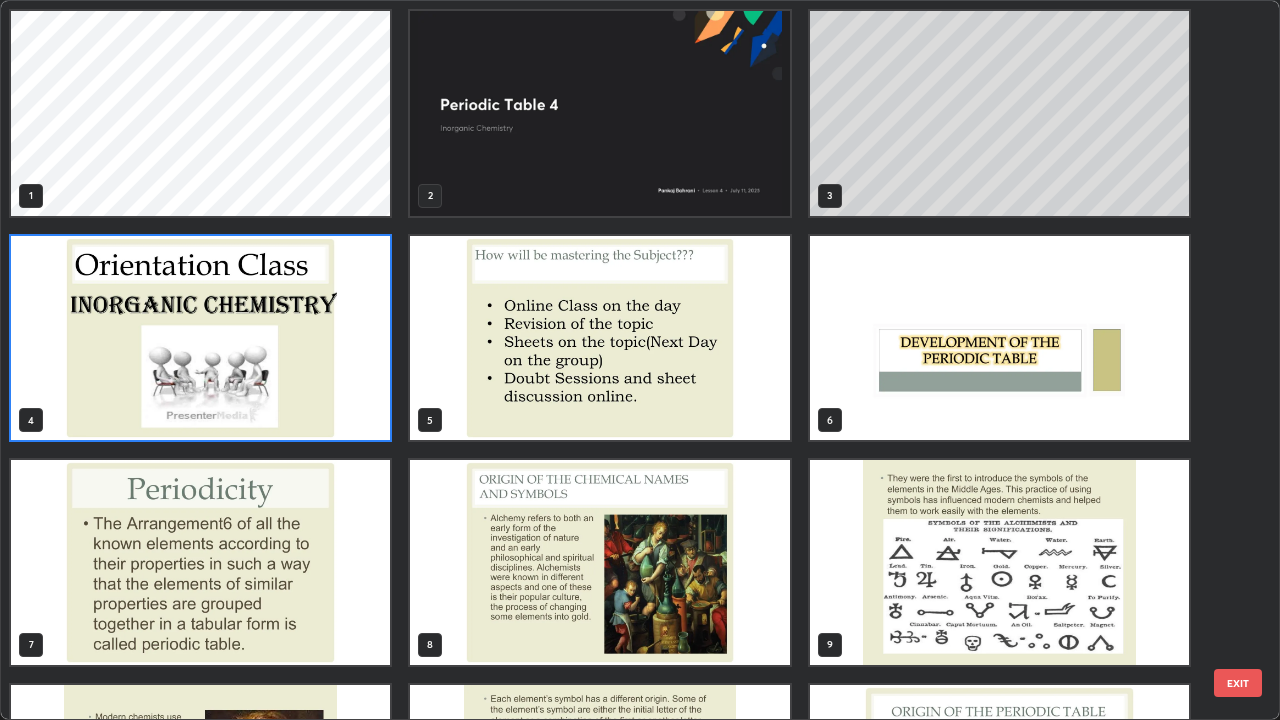 scroll, scrollTop: 7, scrollLeft: 11, axis: both 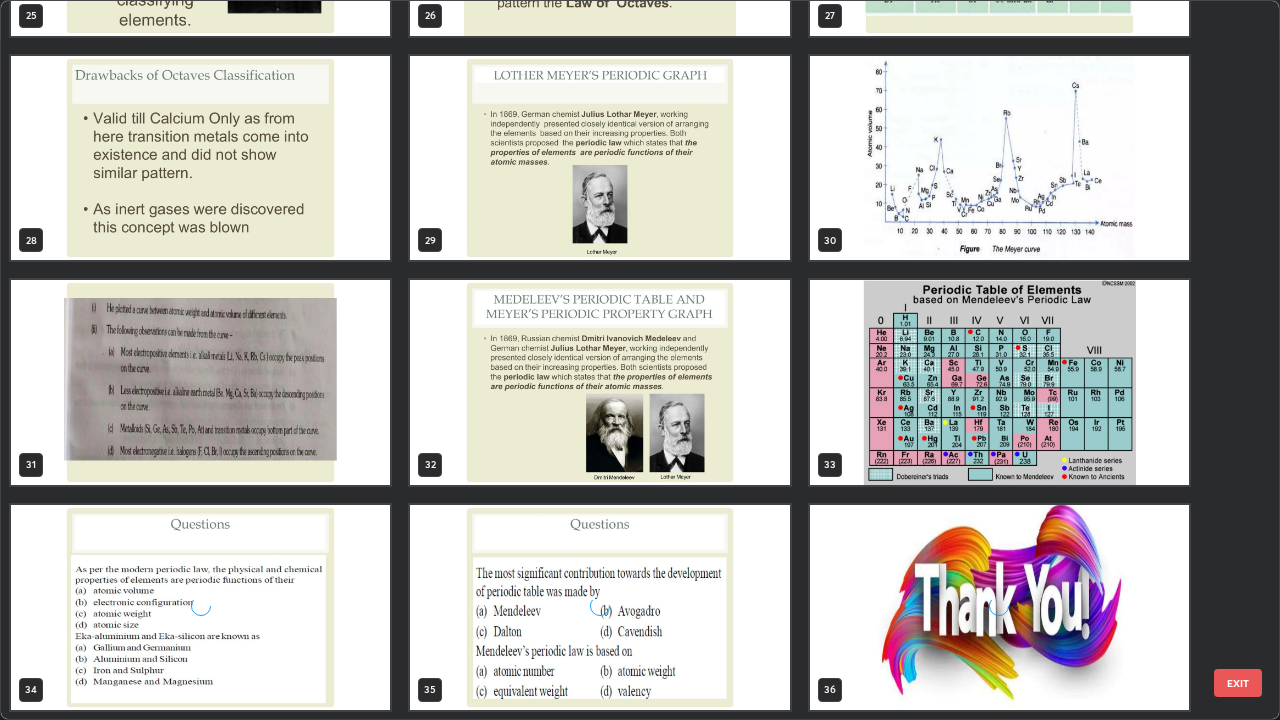 click at bounding box center (999, 382) 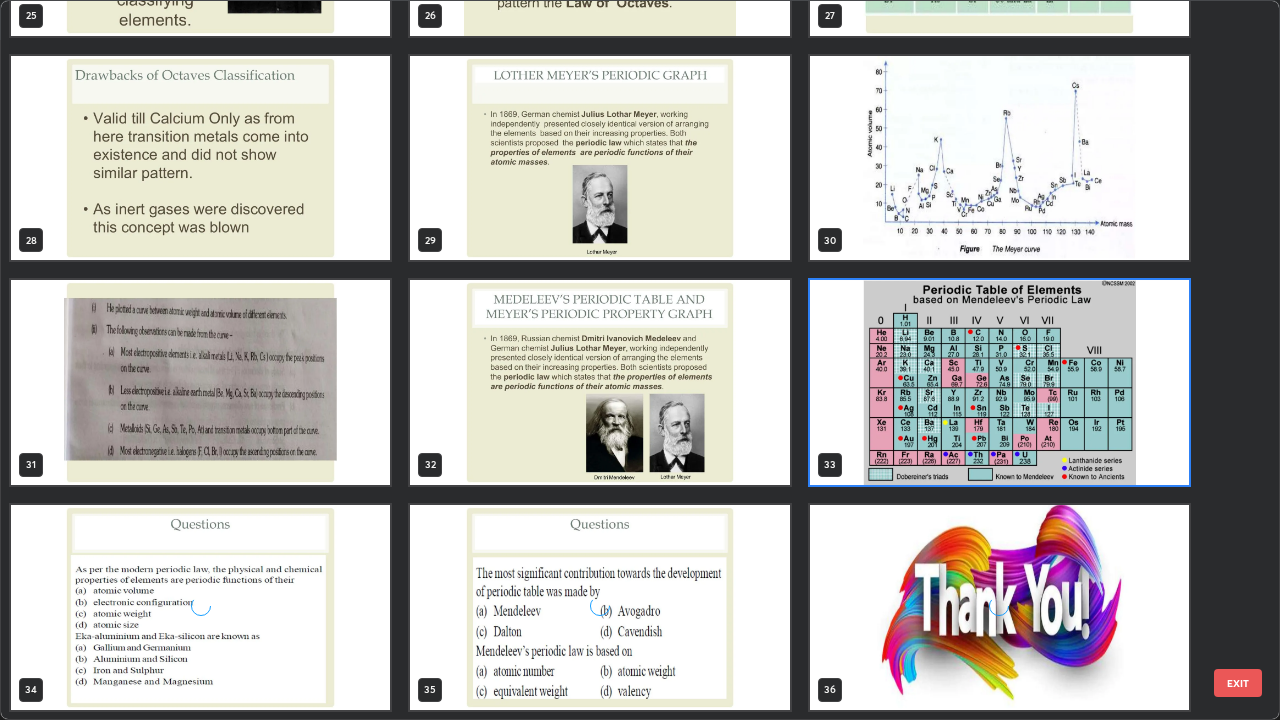 click at bounding box center (999, 382) 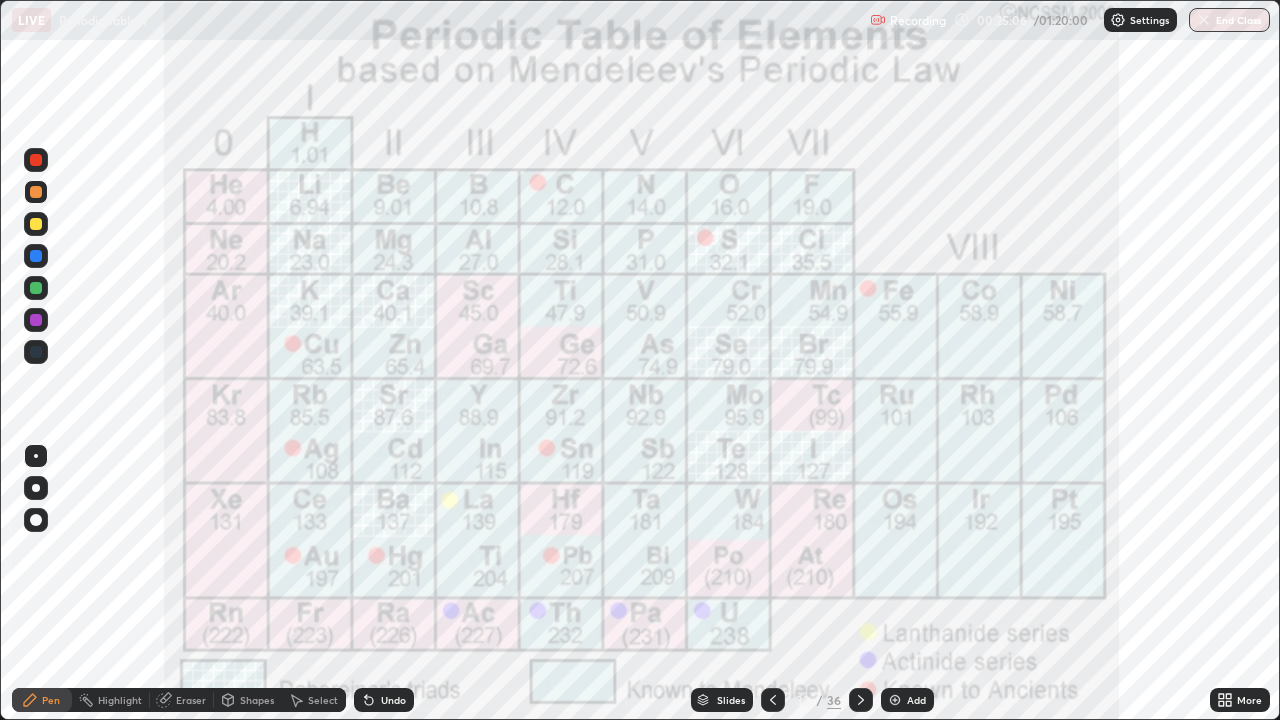 click on "Slides" at bounding box center (731, 700) 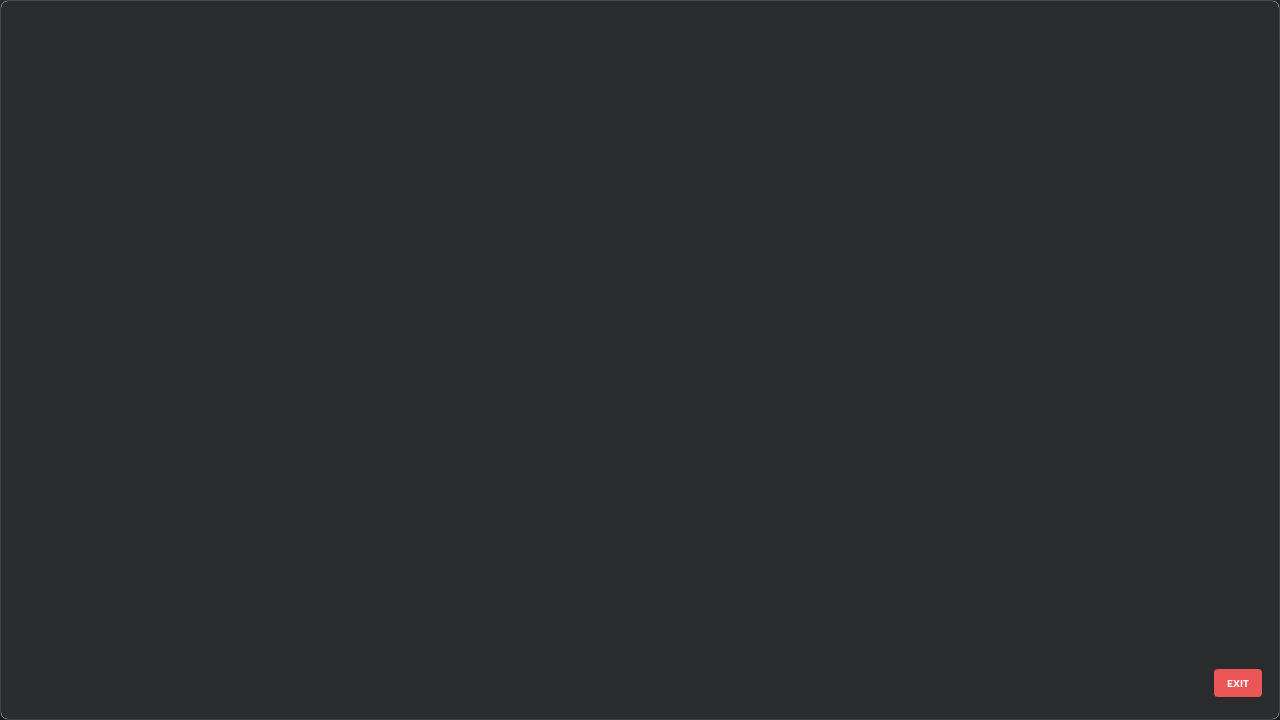 scroll, scrollTop: 1753, scrollLeft: 0, axis: vertical 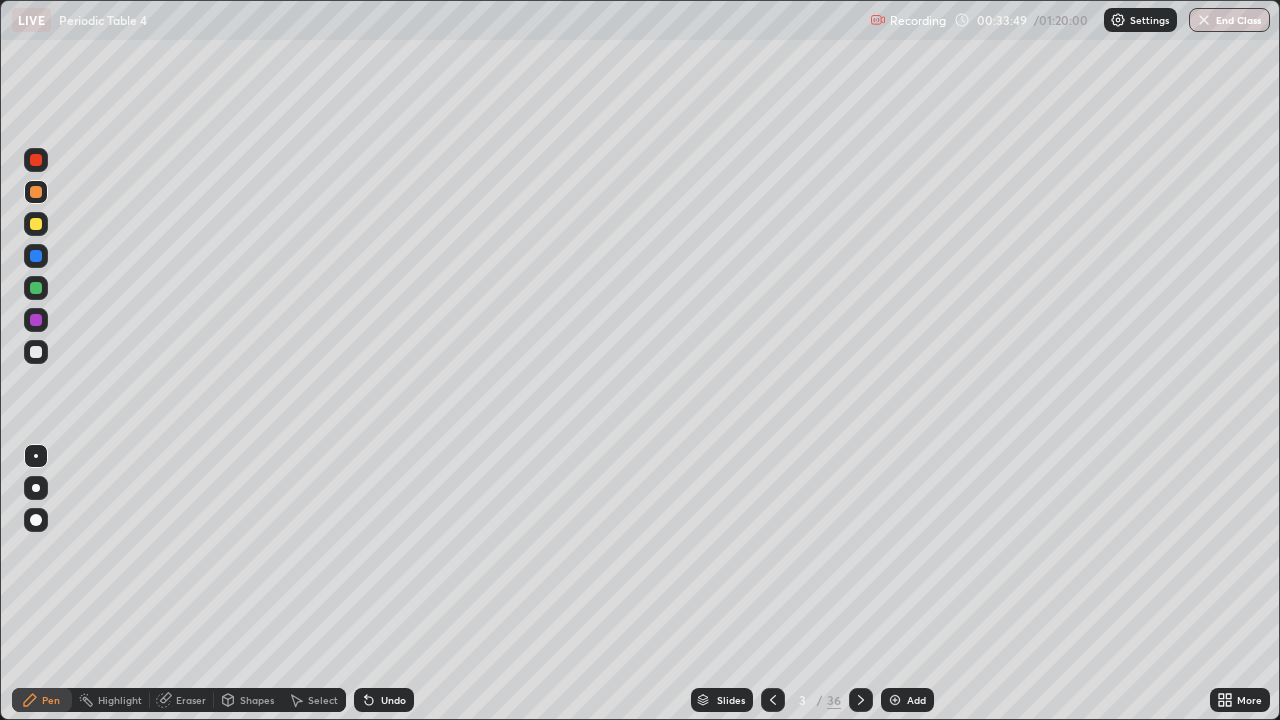 click on "Add" at bounding box center (907, 700) 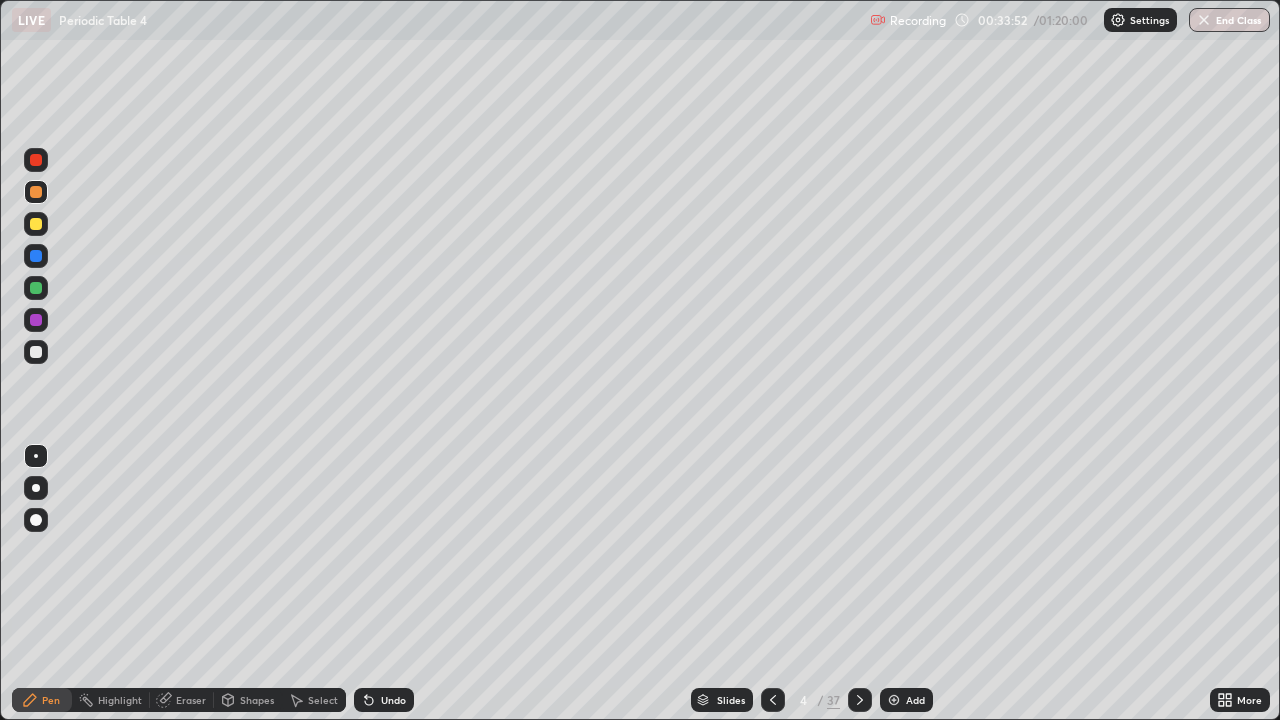 click at bounding box center [36, 224] 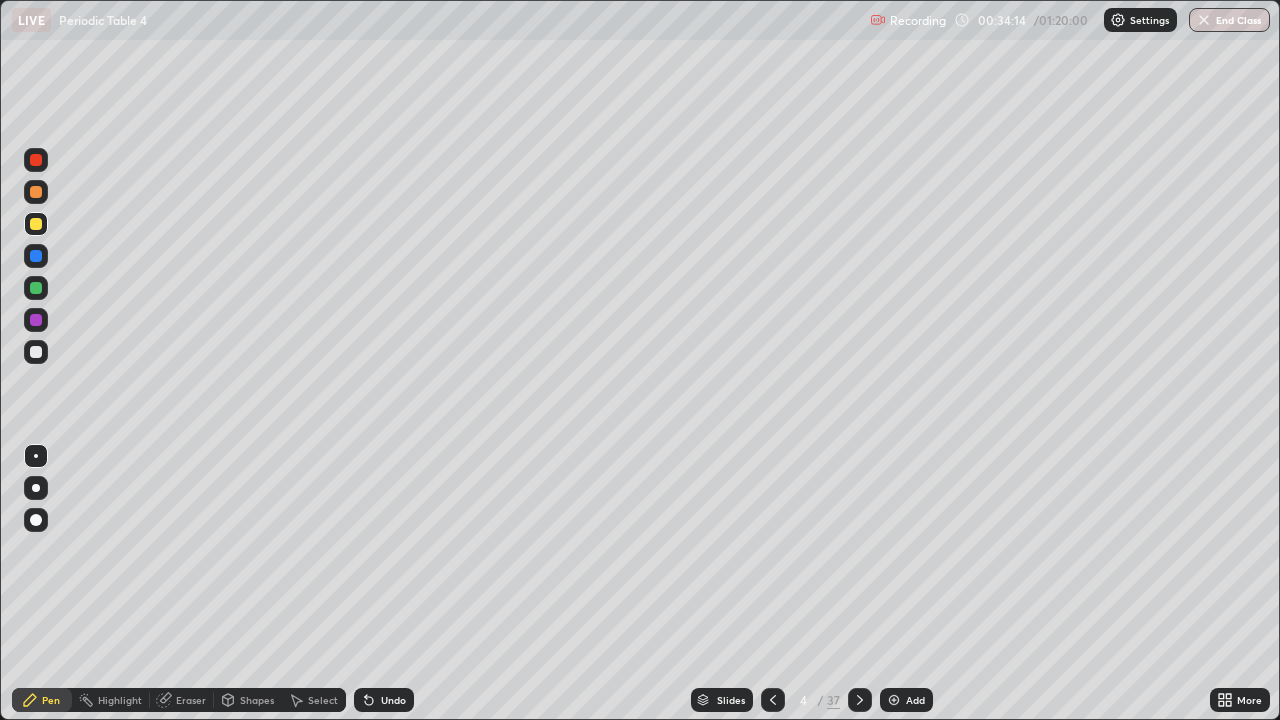 click at bounding box center (36, 352) 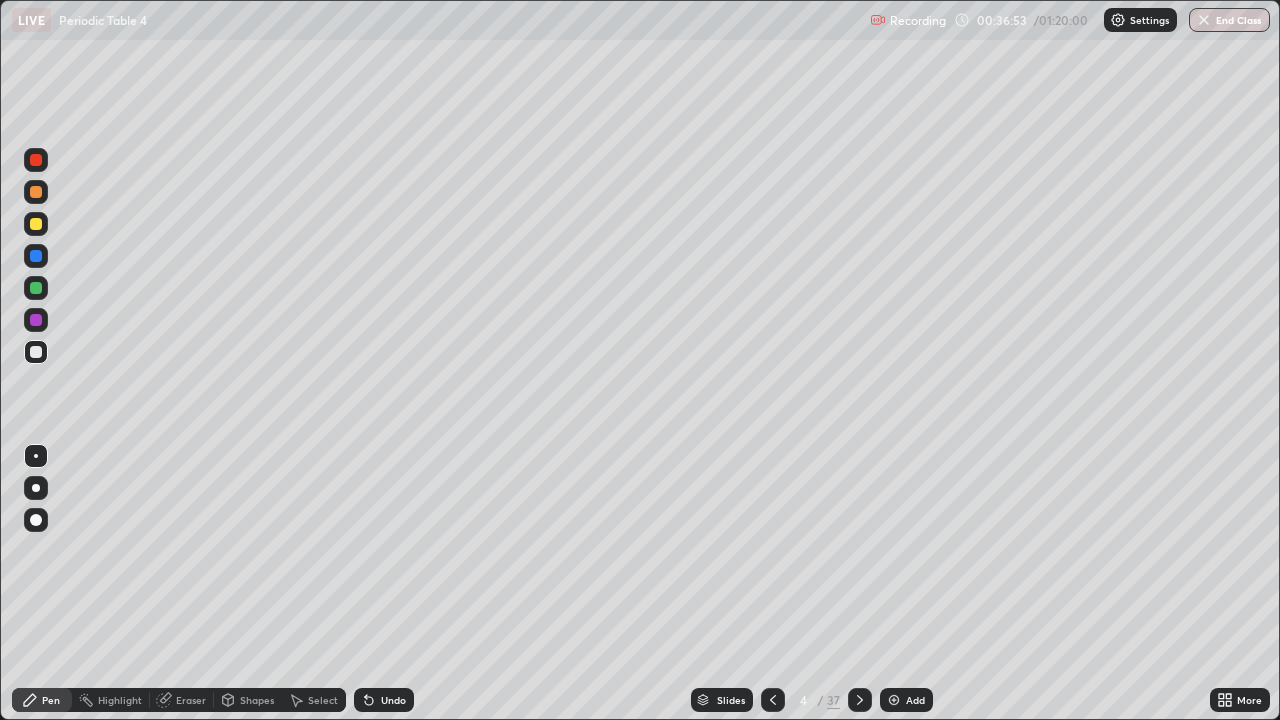 click at bounding box center (36, 224) 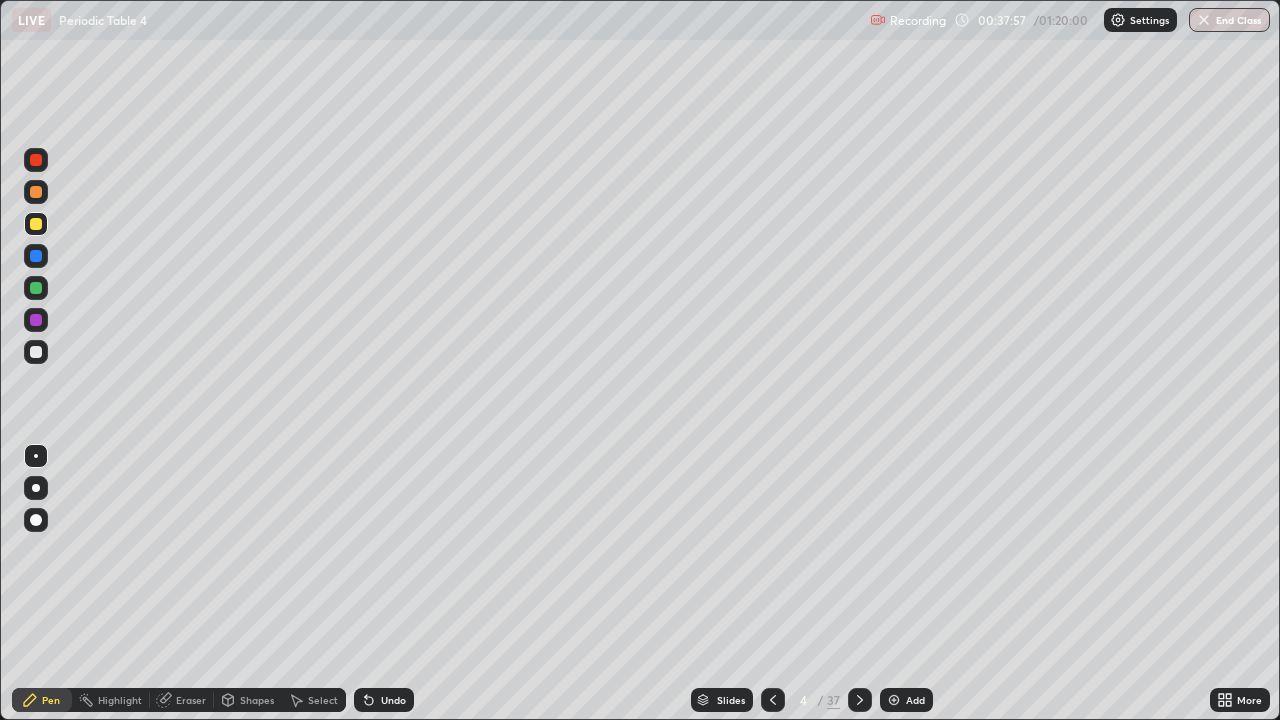 click on "Undo" at bounding box center [384, 700] 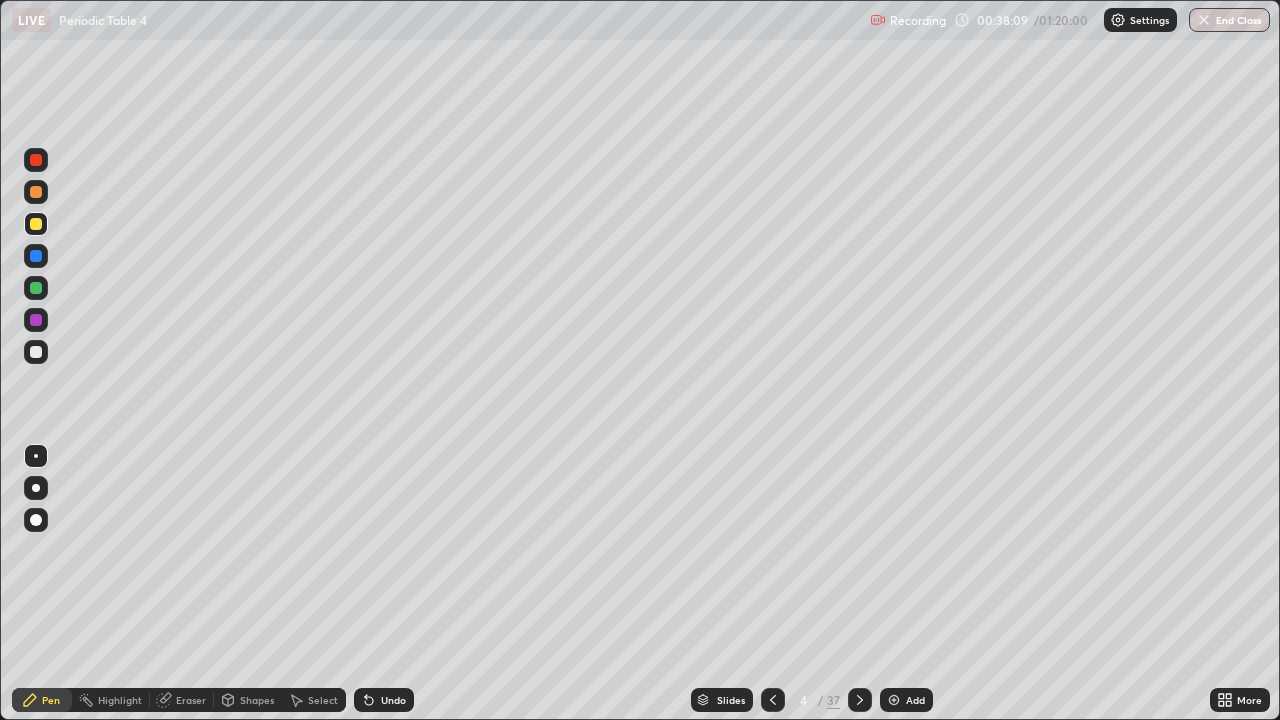click at bounding box center [773, 700] 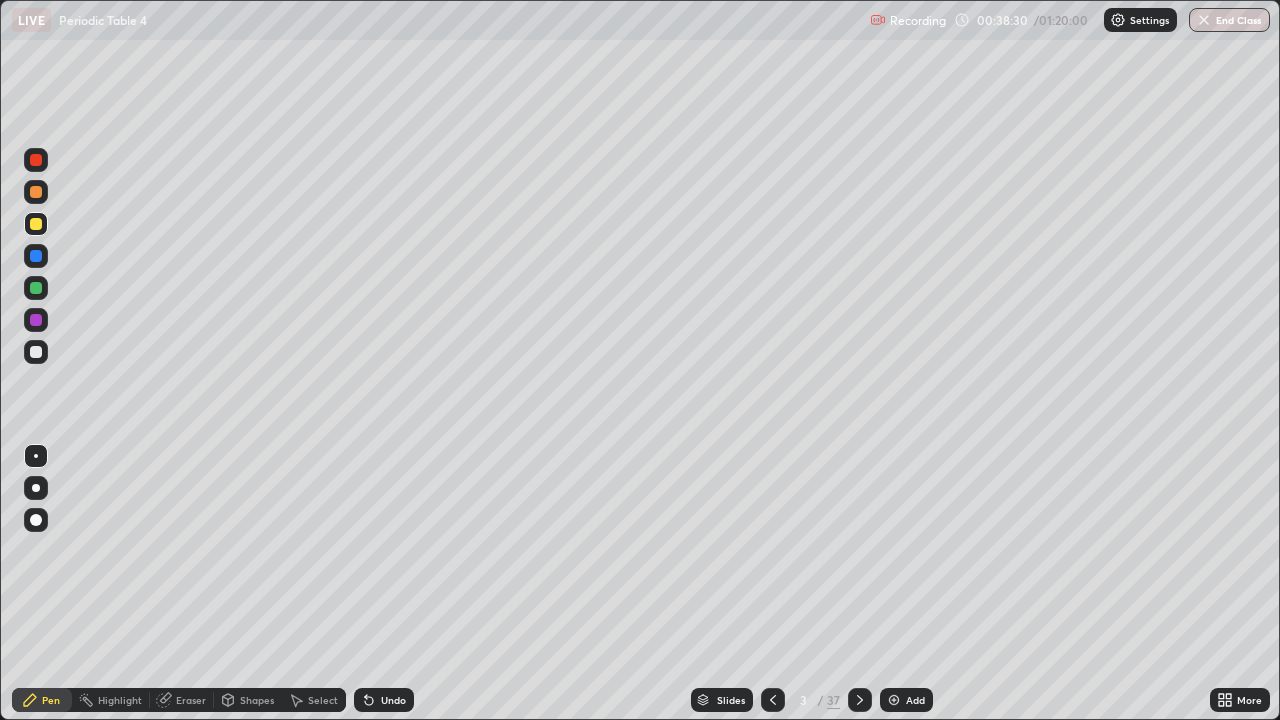 click at bounding box center [860, 700] 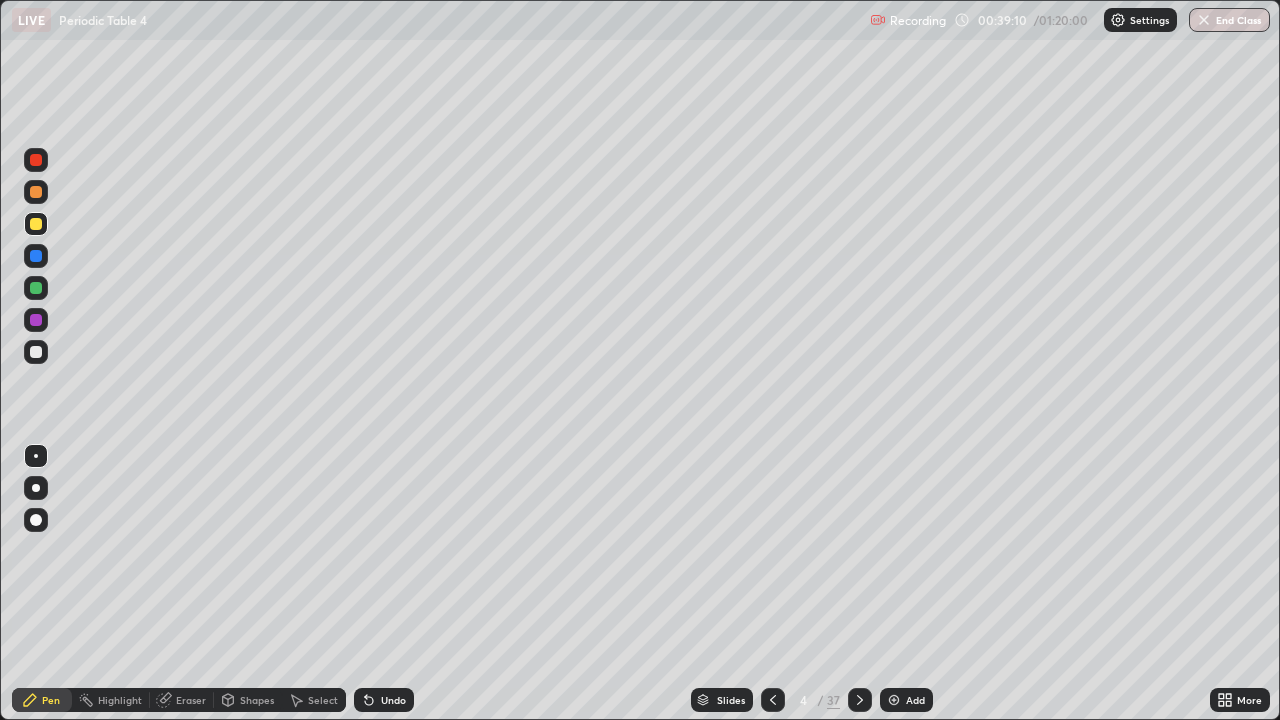 click at bounding box center [36, 288] 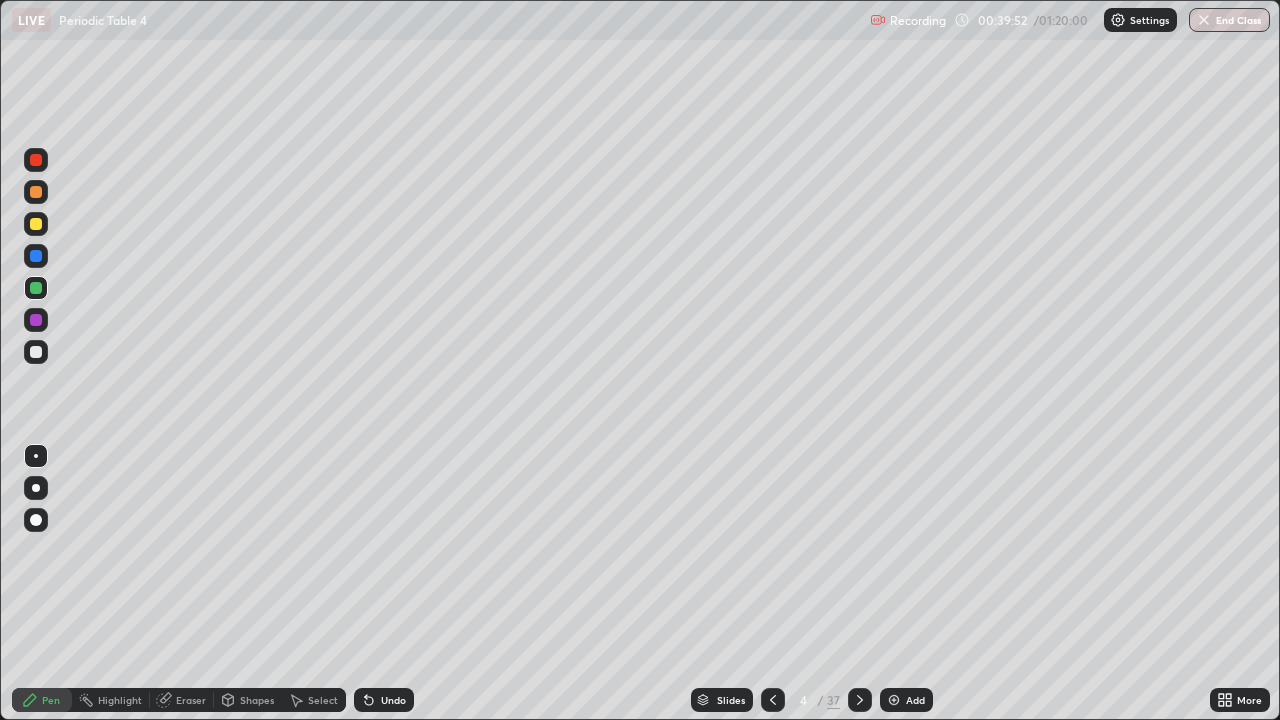 click at bounding box center [36, 352] 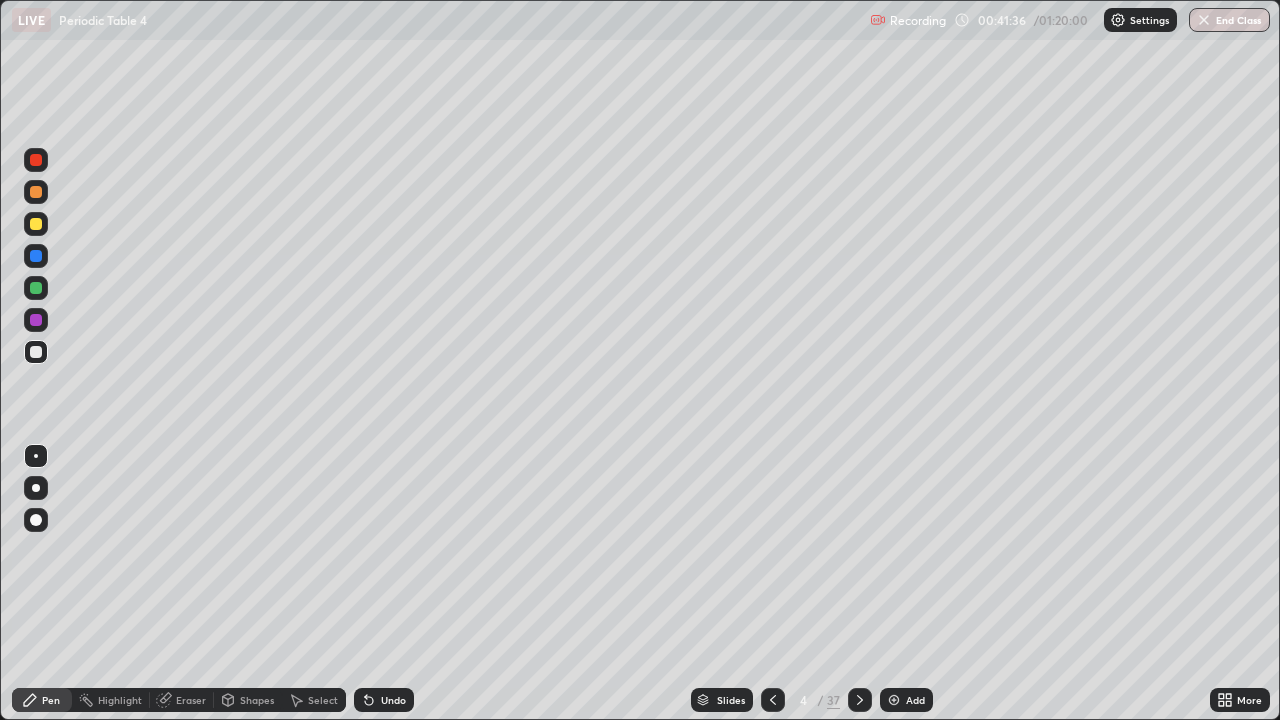 click on "Undo" at bounding box center [384, 700] 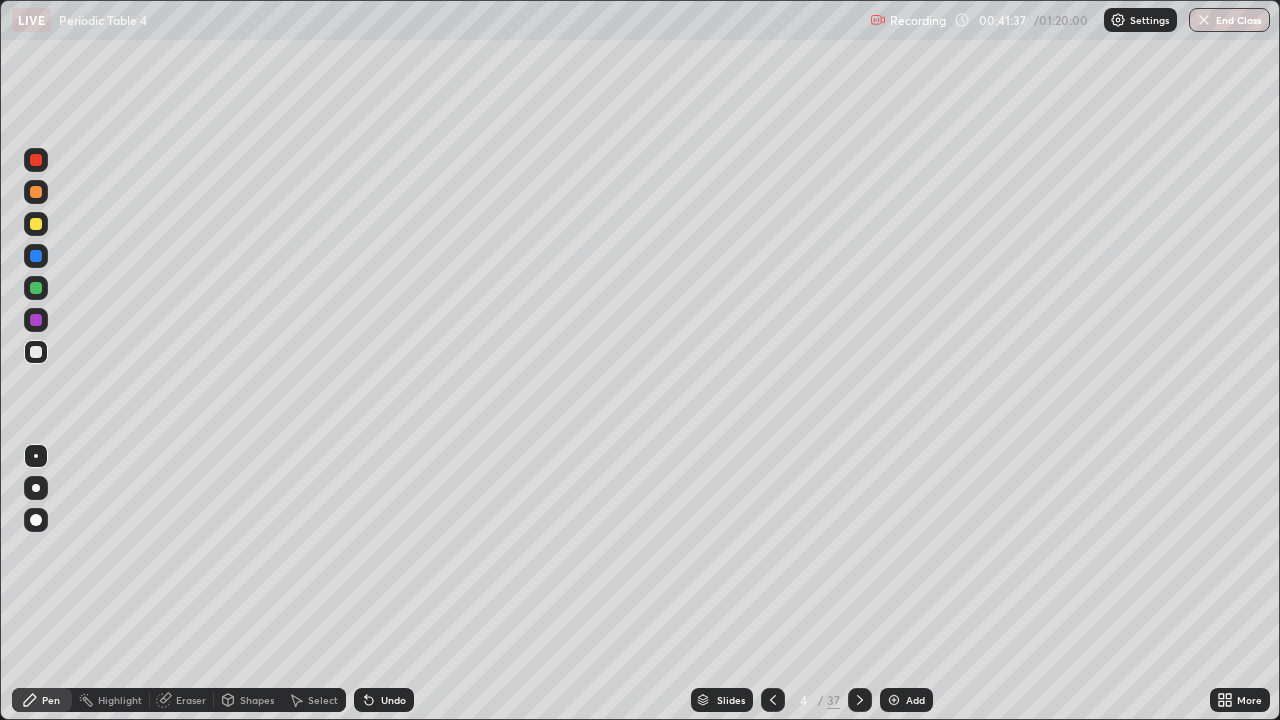 click on "Undo" at bounding box center (393, 700) 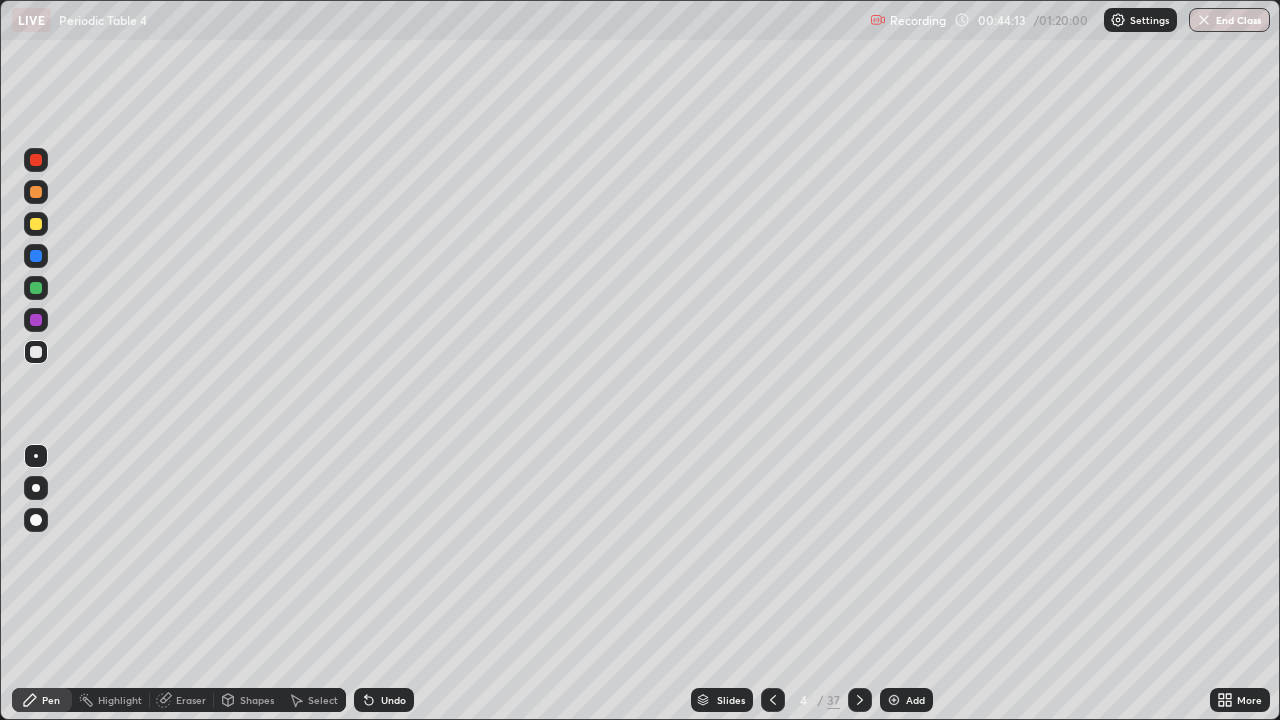 click 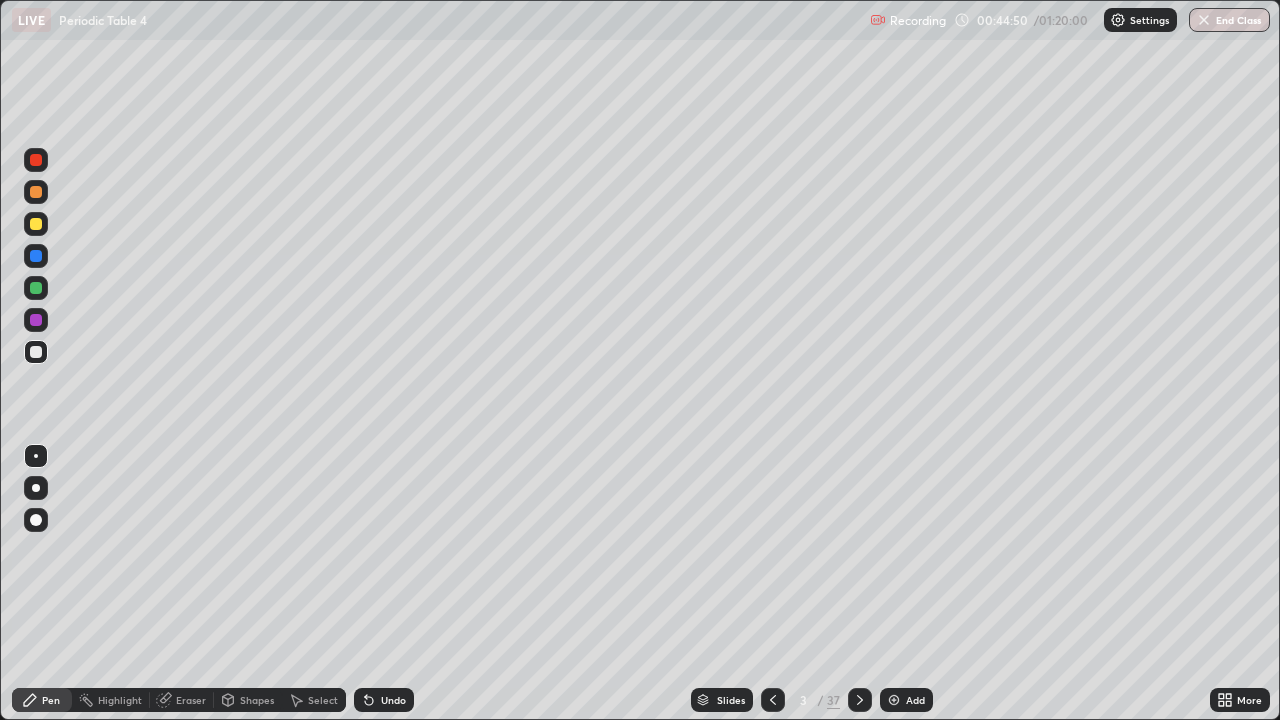 click at bounding box center [860, 700] 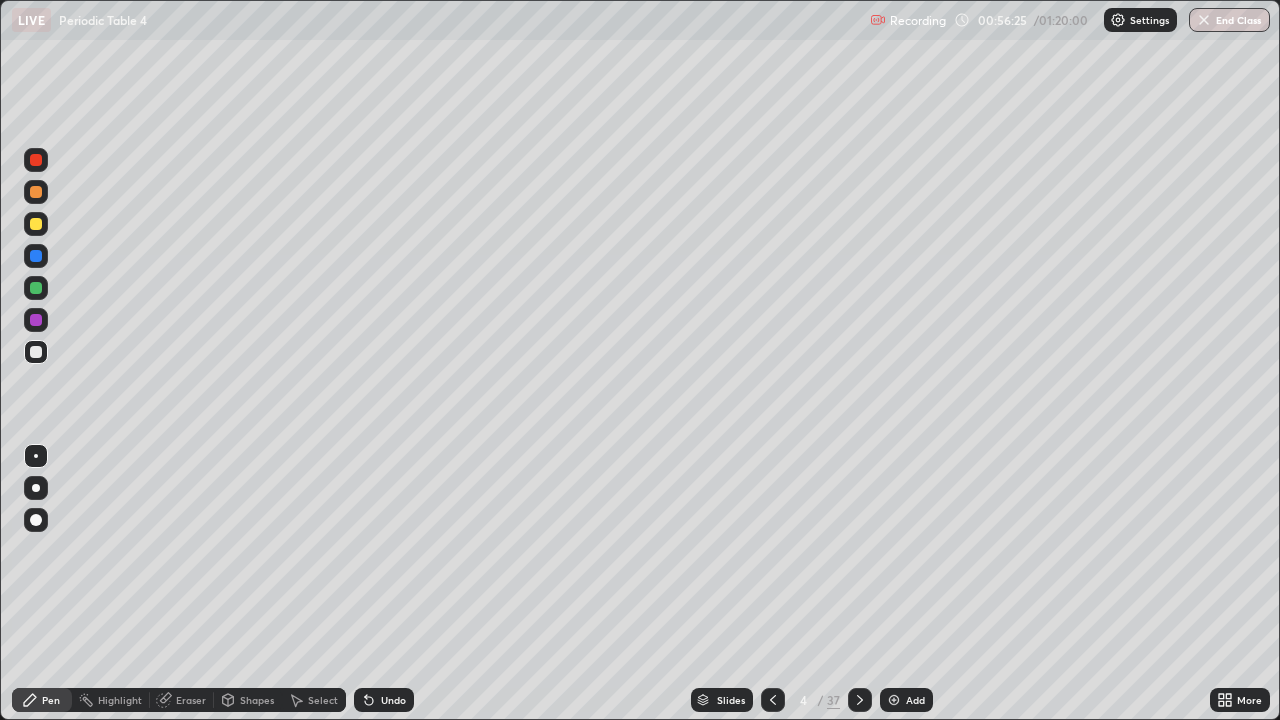 click on "Add" at bounding box center [906, 700] 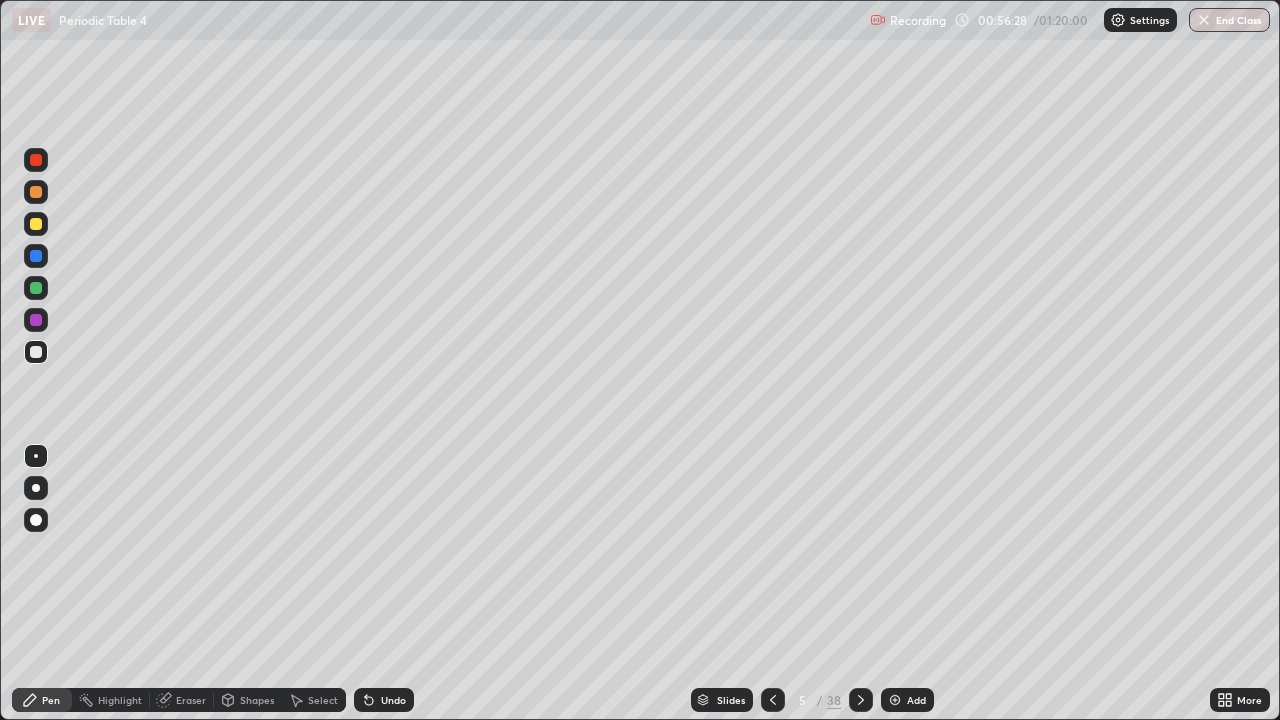 click at bounding box center [36, 224] 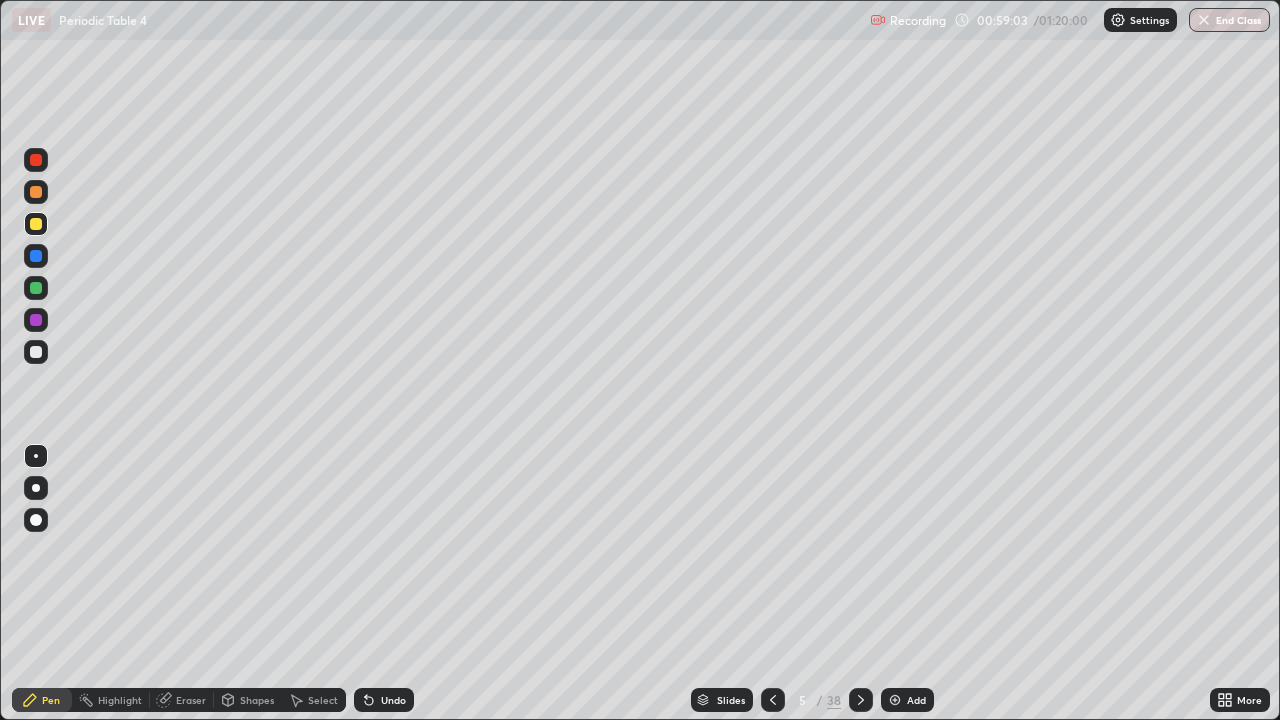 click at bounding box center (36, 352) 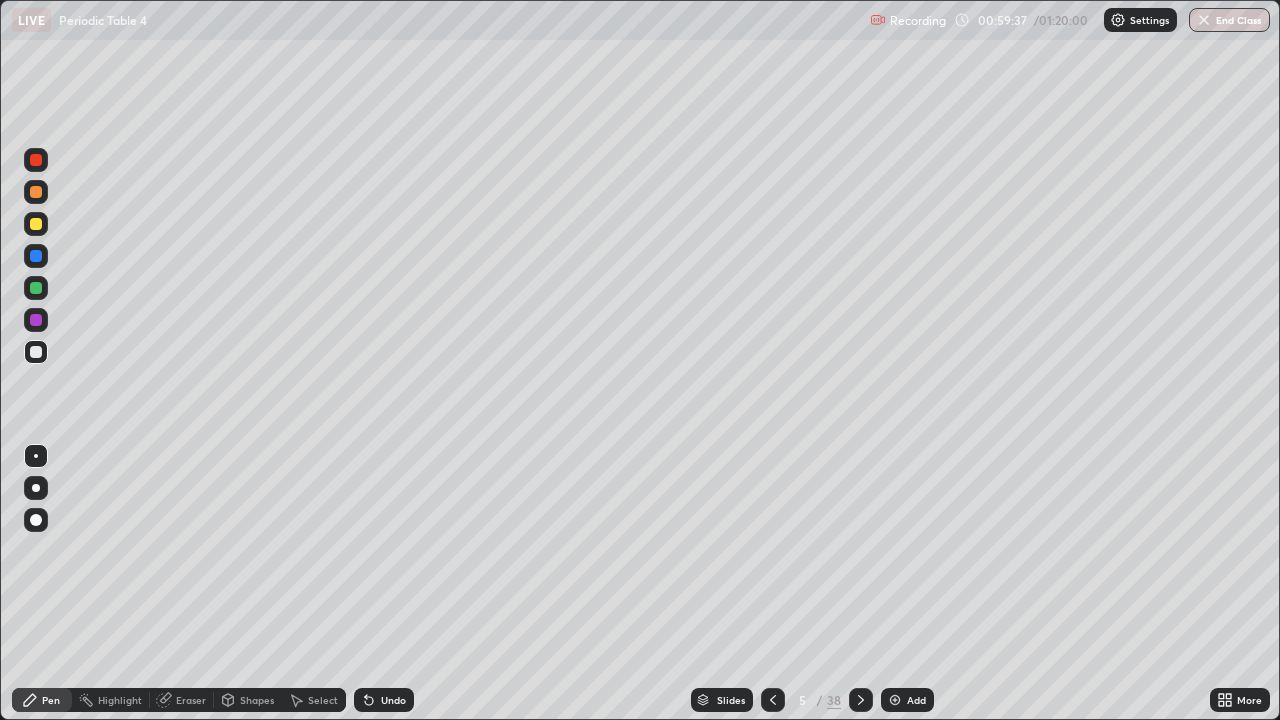 click at bounding box center (36, 320) 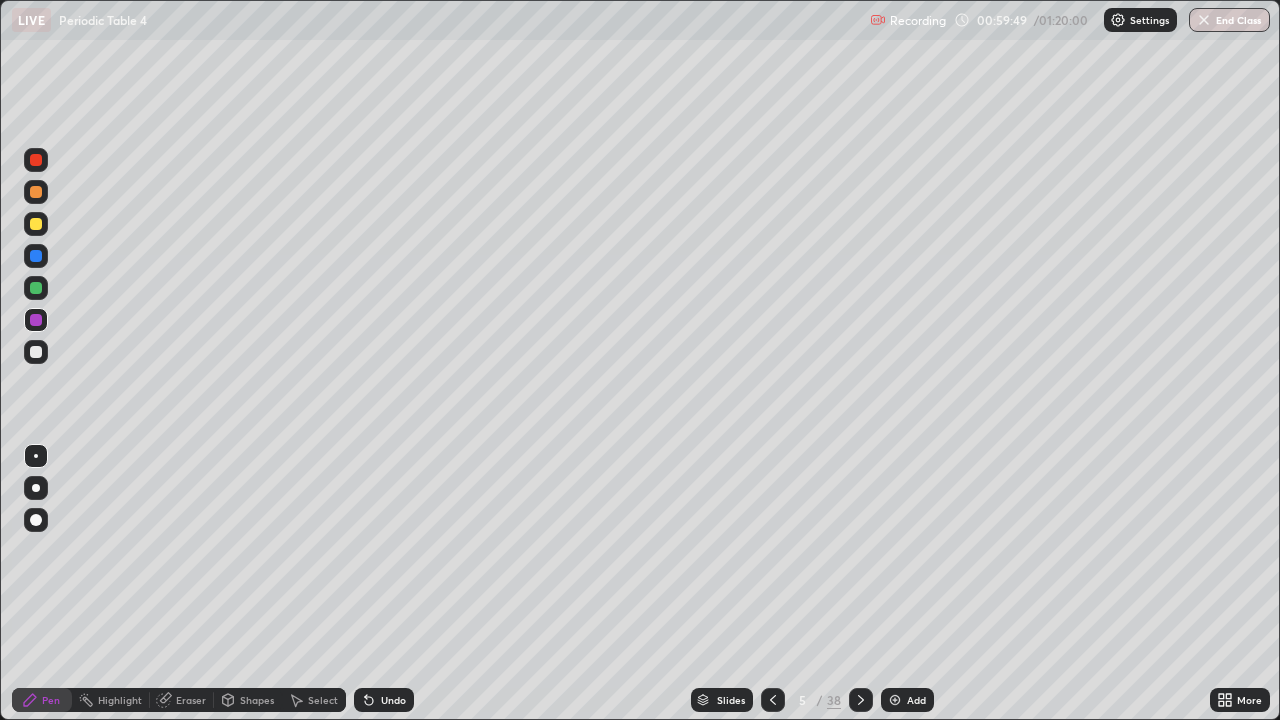 click at bounding box center (36, 288) 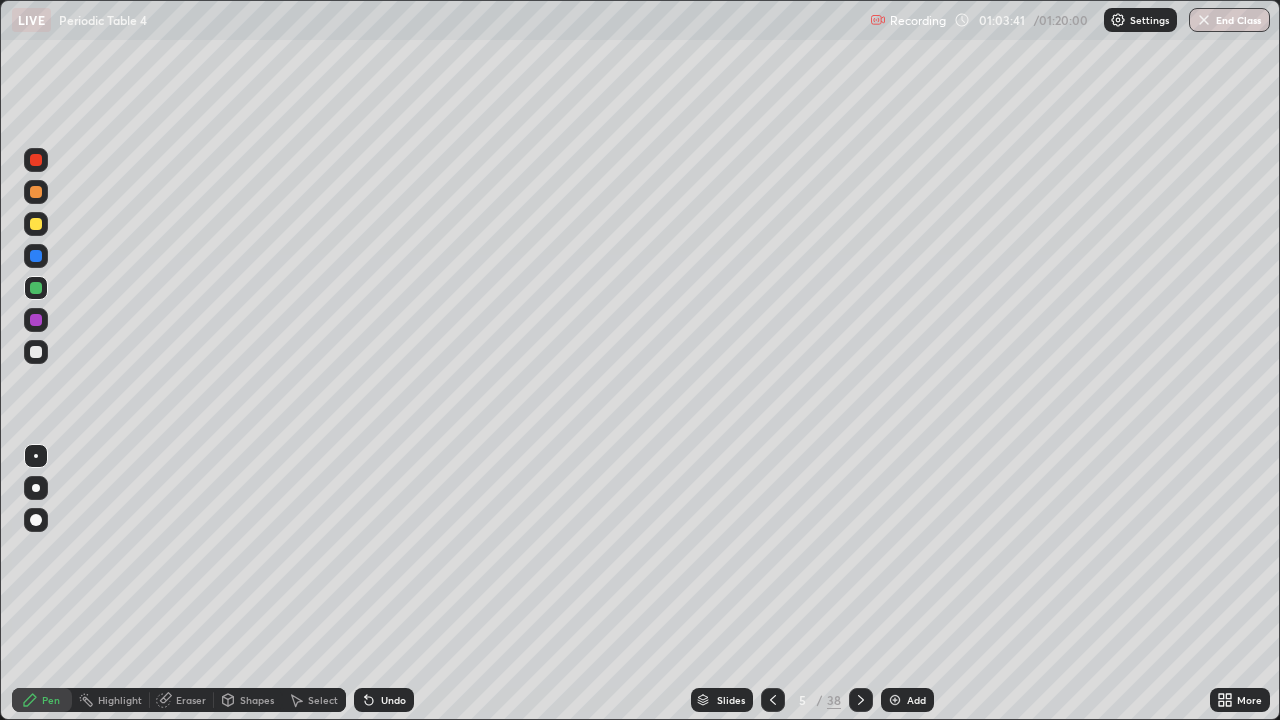 click on "Slides" at bounding box center (731, 700) 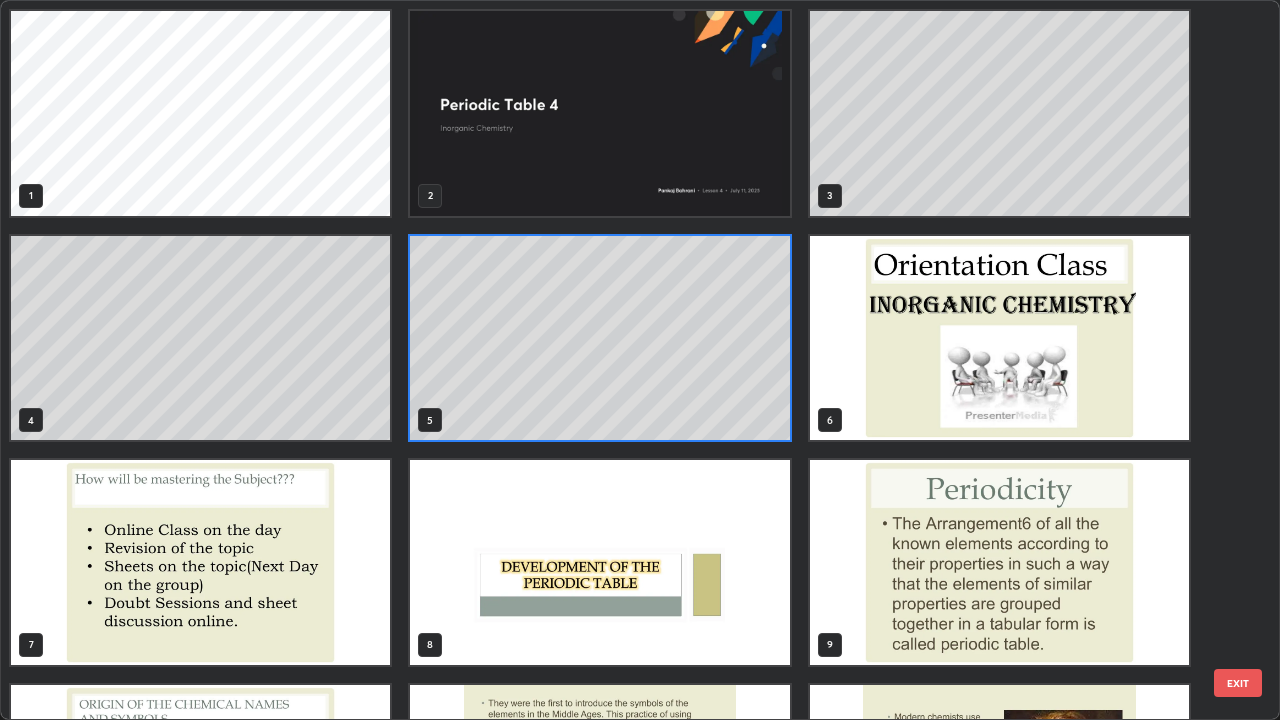 scroll, scrollTop: 7, scrollLeft: 11, axis: both 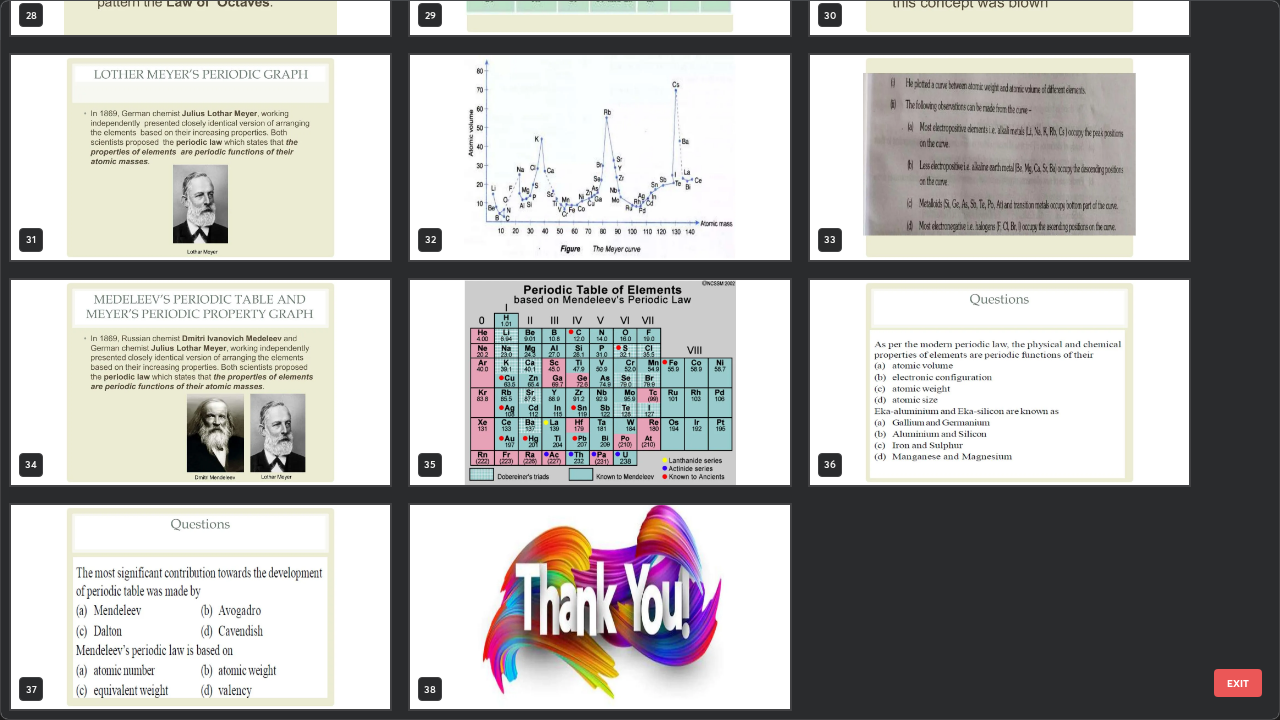 click at bounding box center (599, 607) 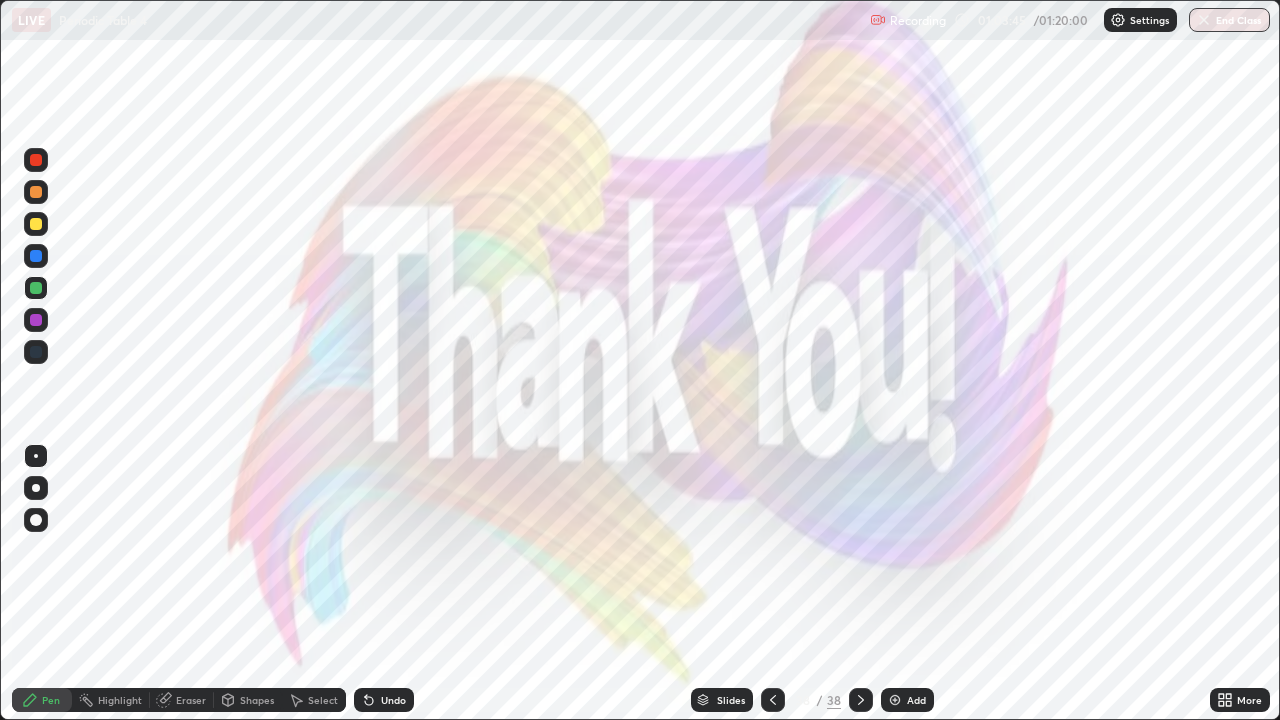 click on "More" at bounding box center [1249, 700] 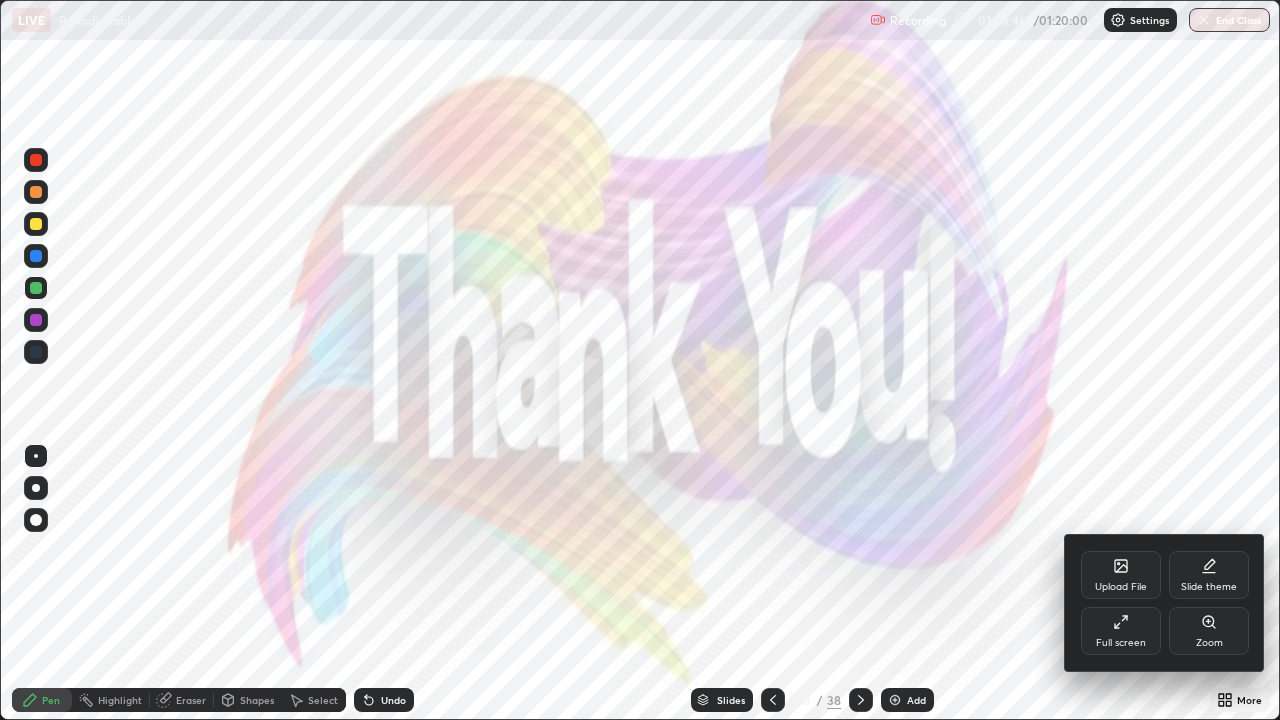 click on "Upload File" at bounding box center [1121, 575] 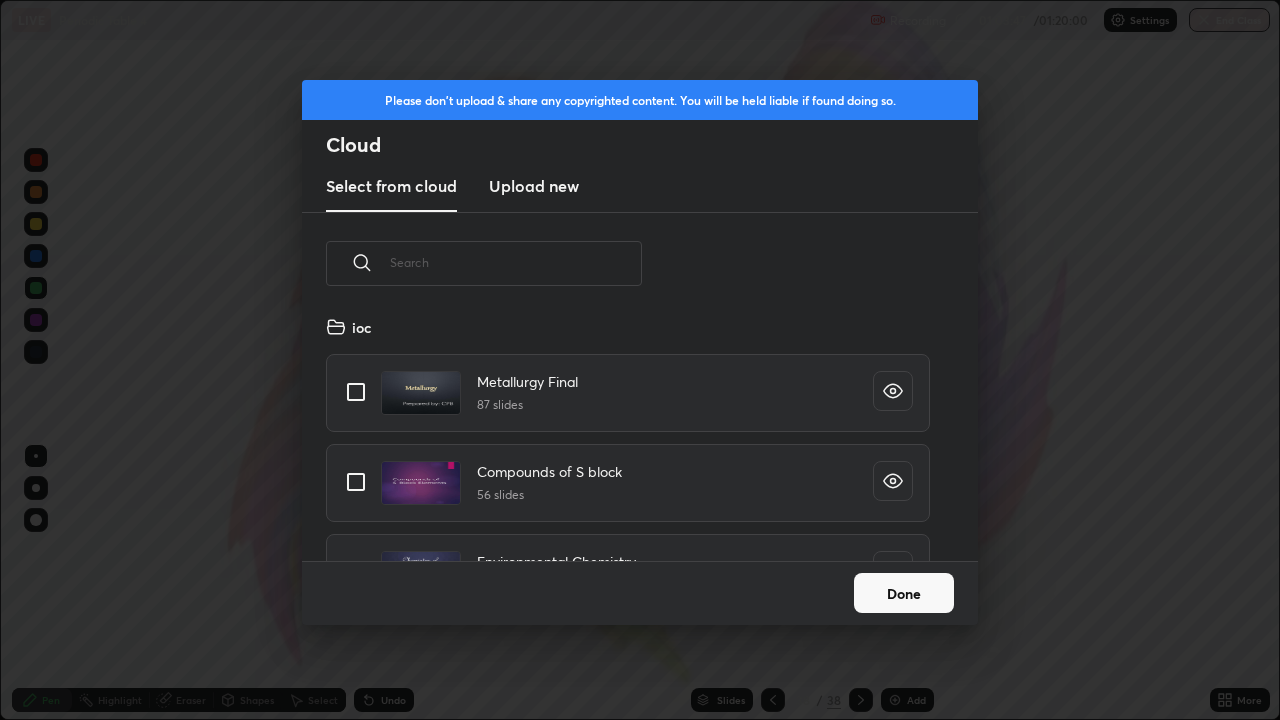 scroll, scrollTop: 7, scrollLeft: 11, axis: both 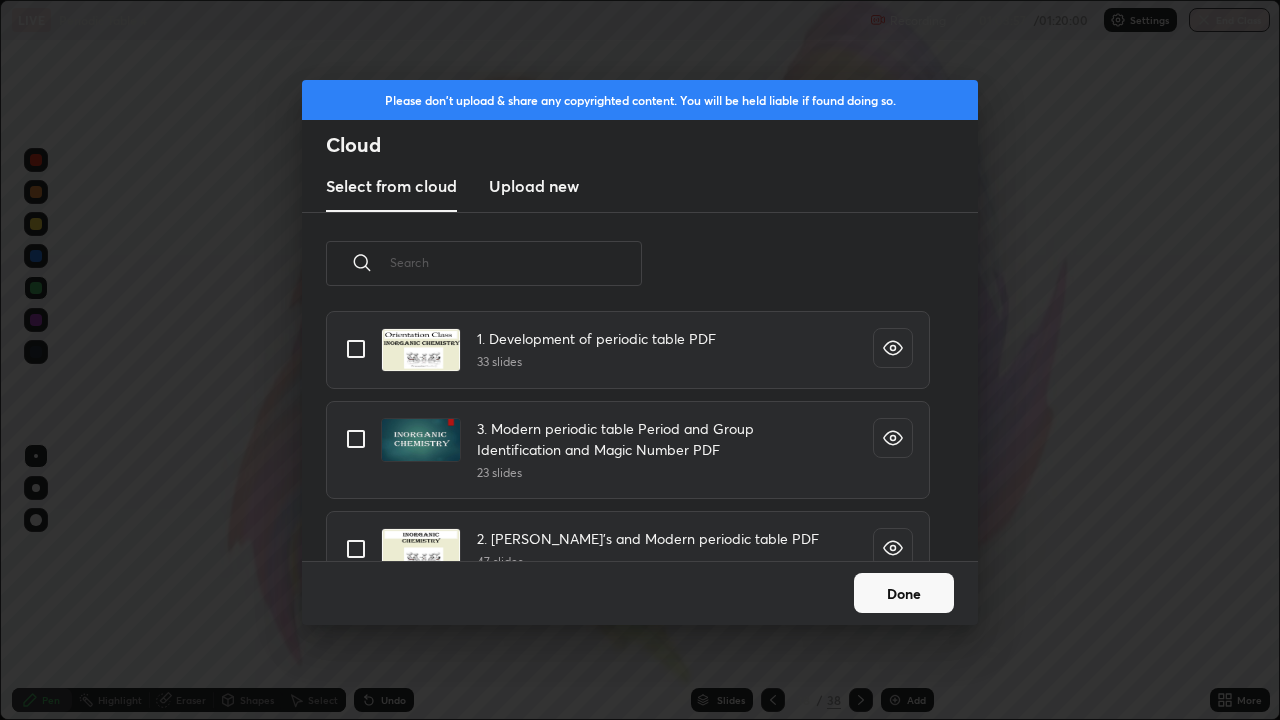 click at bounding box center [356, 549] 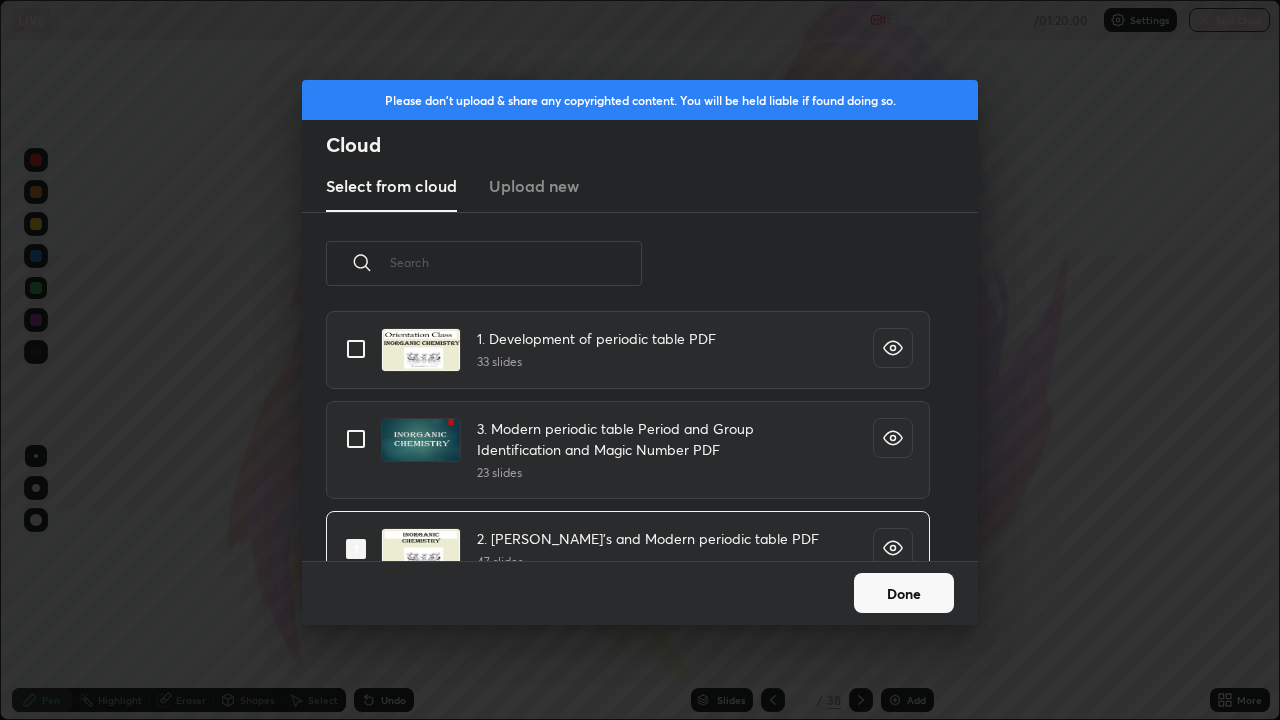 click on "Done" at bounding box center (904, 593) 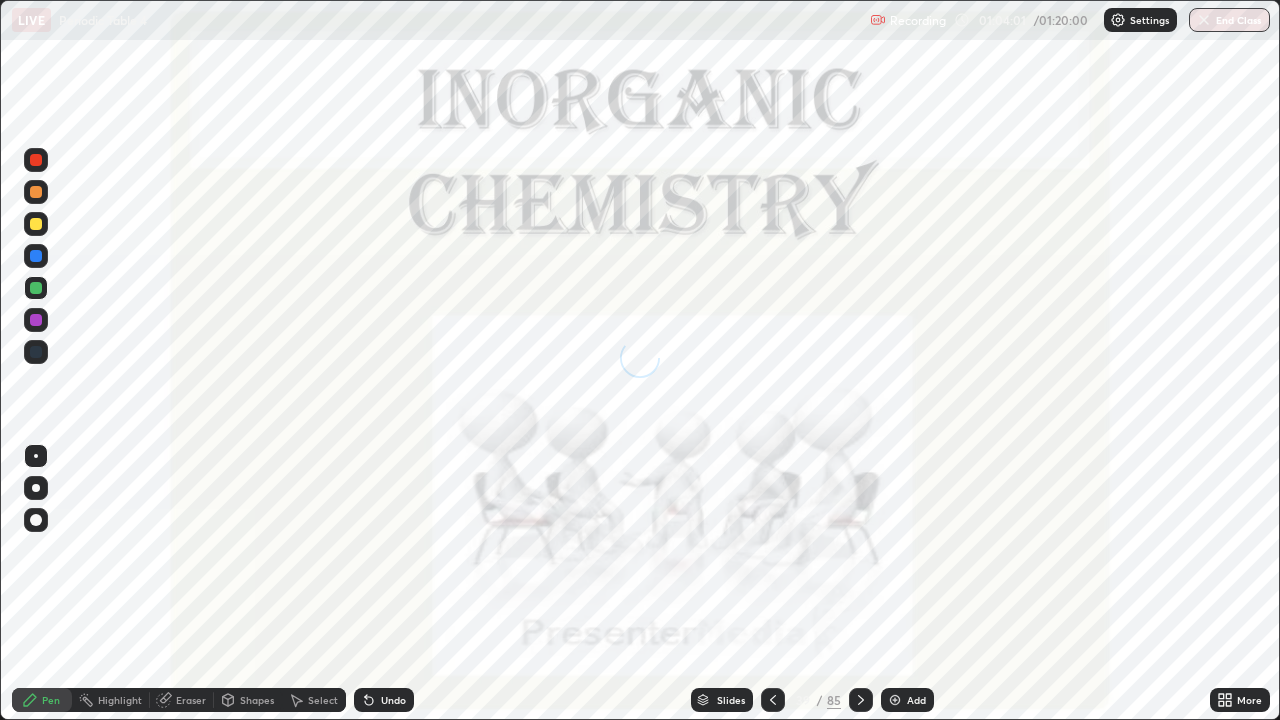 click on "Slides" at bounding box center [722, 700] 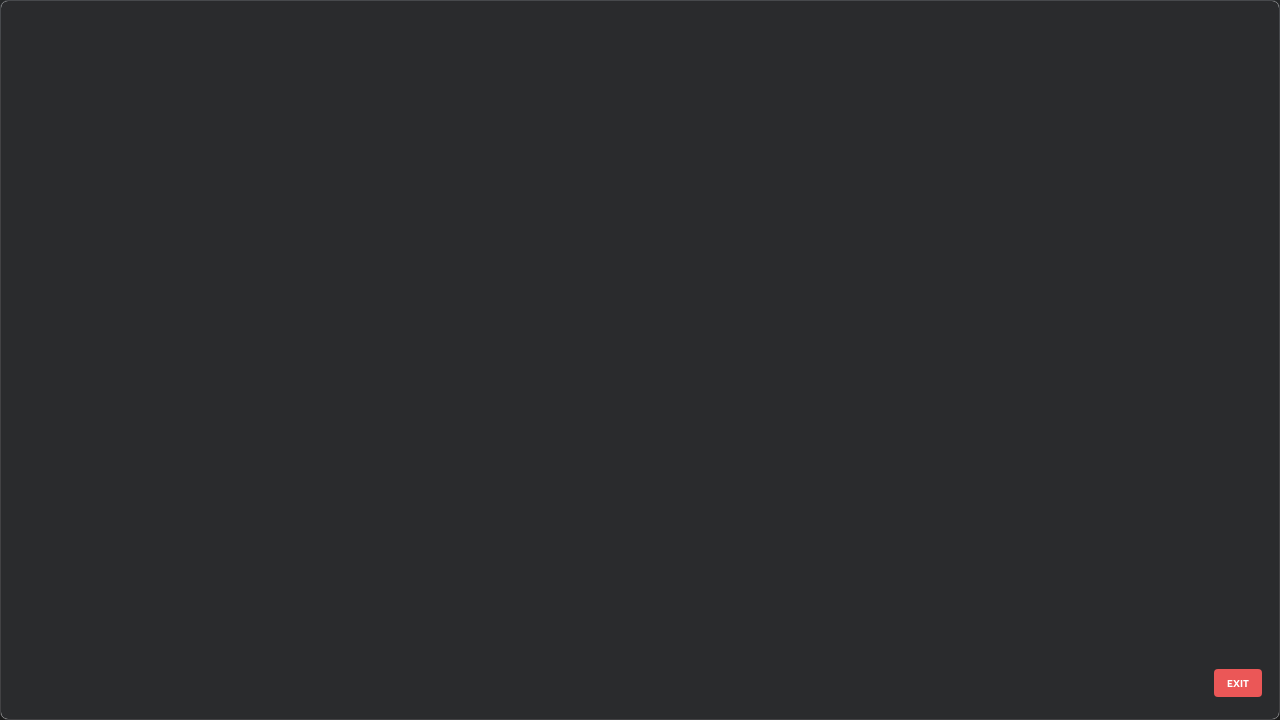 scroll, scrollTop: 2202, scrollLeft: 0, axis: vertical 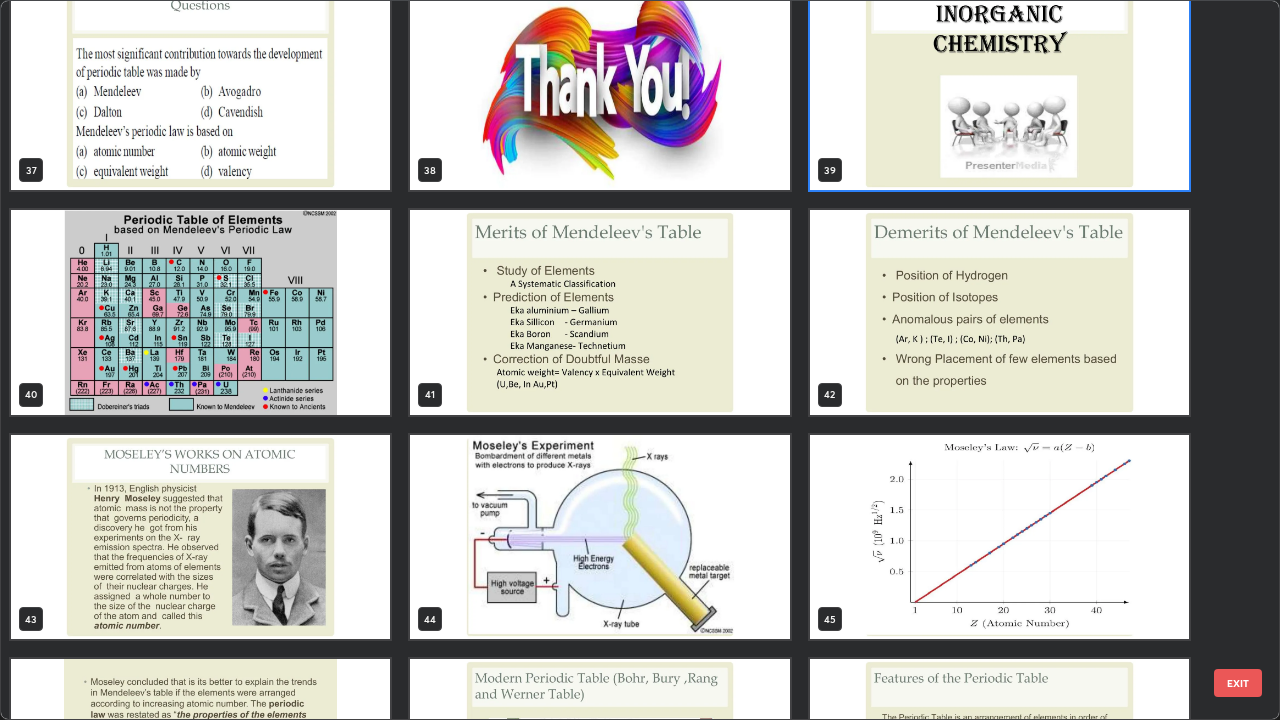 click at bounding box center (599, 537) 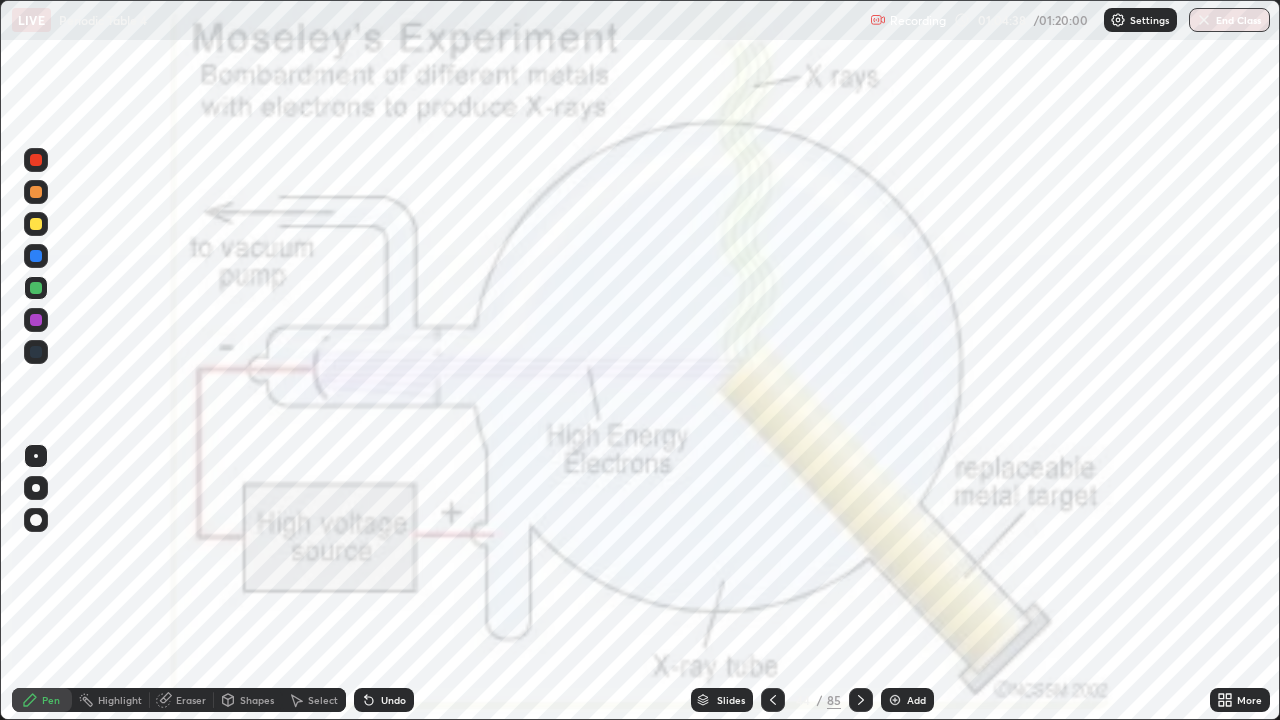 click on "Slides" at bounding box center [722, 700] 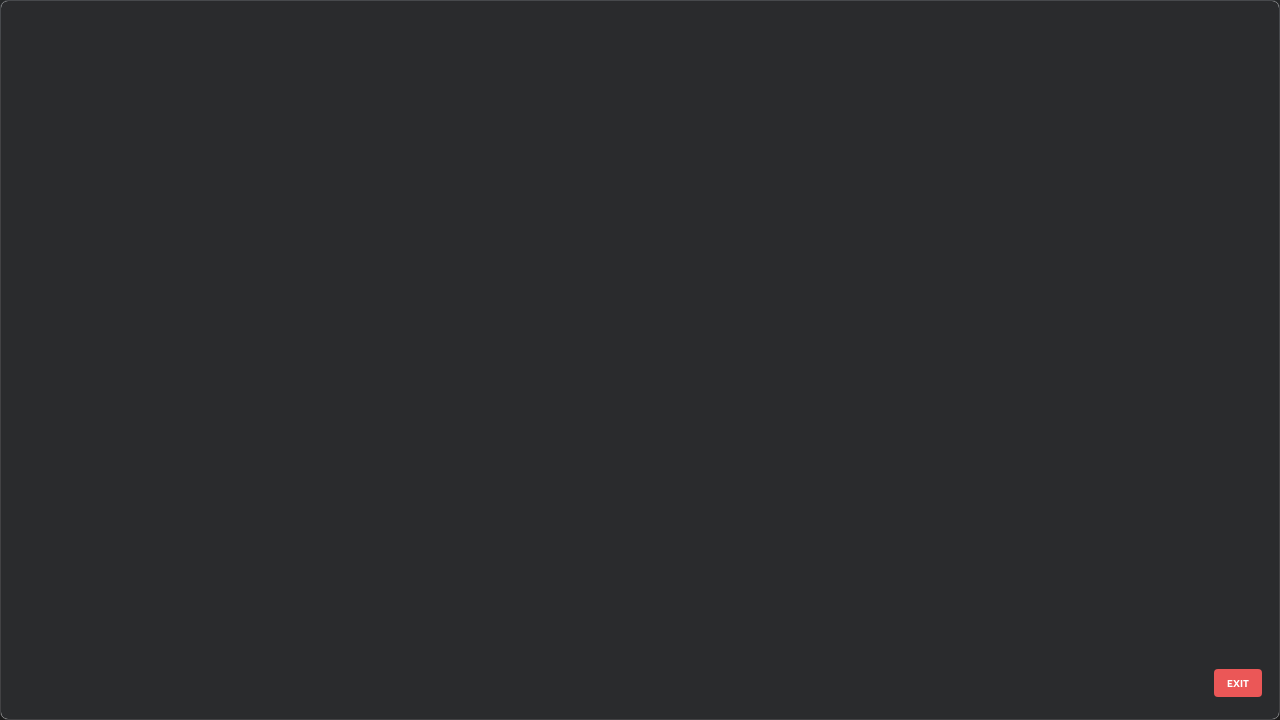 scroll, scrollTop: 2651, scrollLeft: 0, axis: vertical 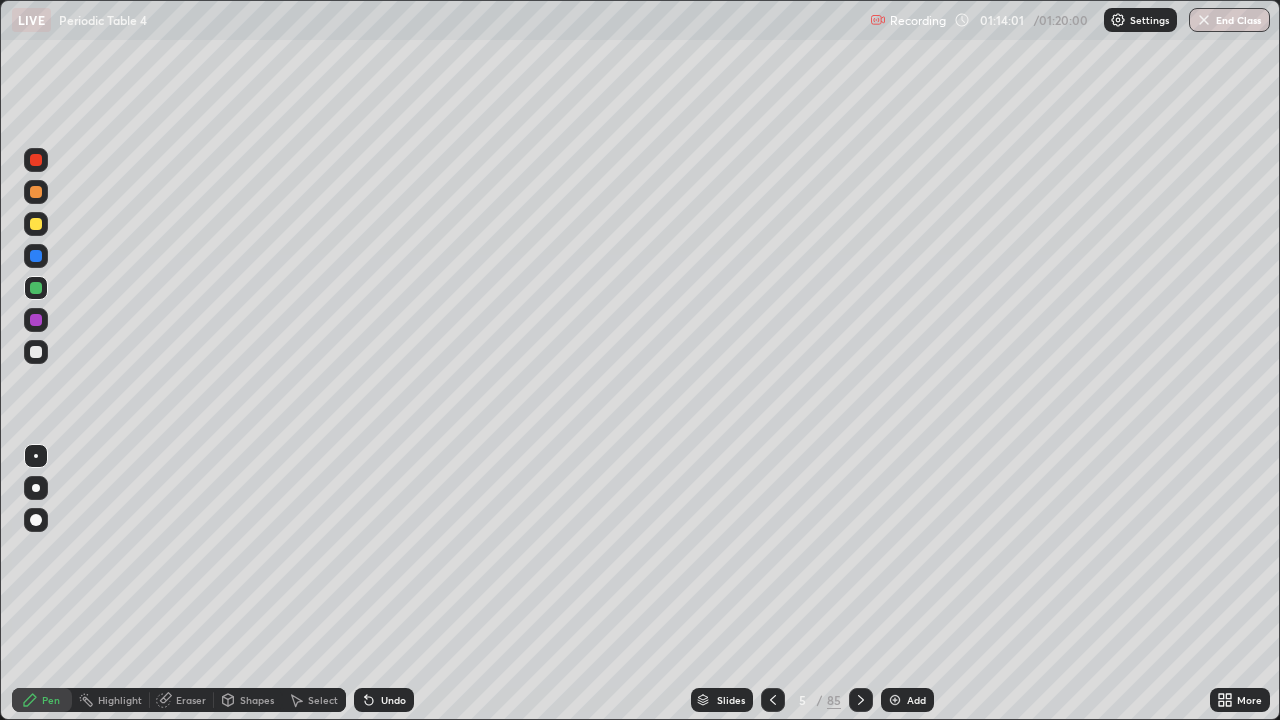 click on "End Class" at bounding box center (1229, 20) 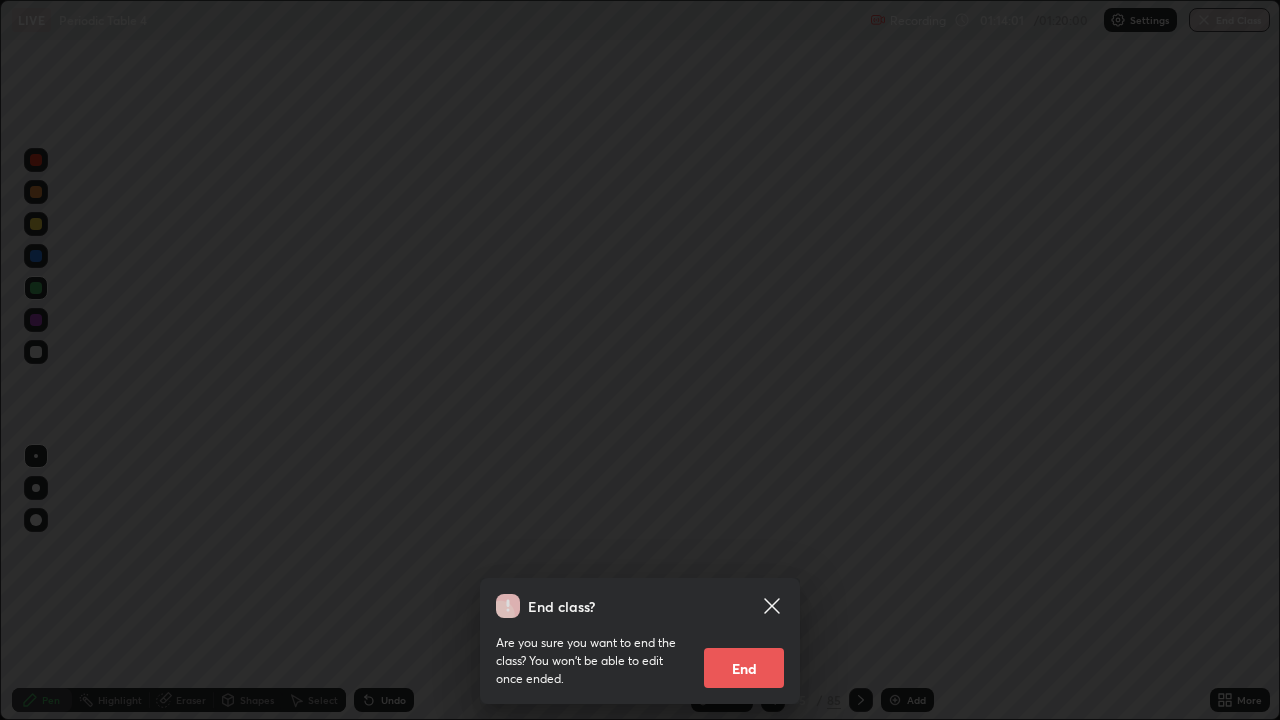 click on "End" at bounding box center (744, 668) 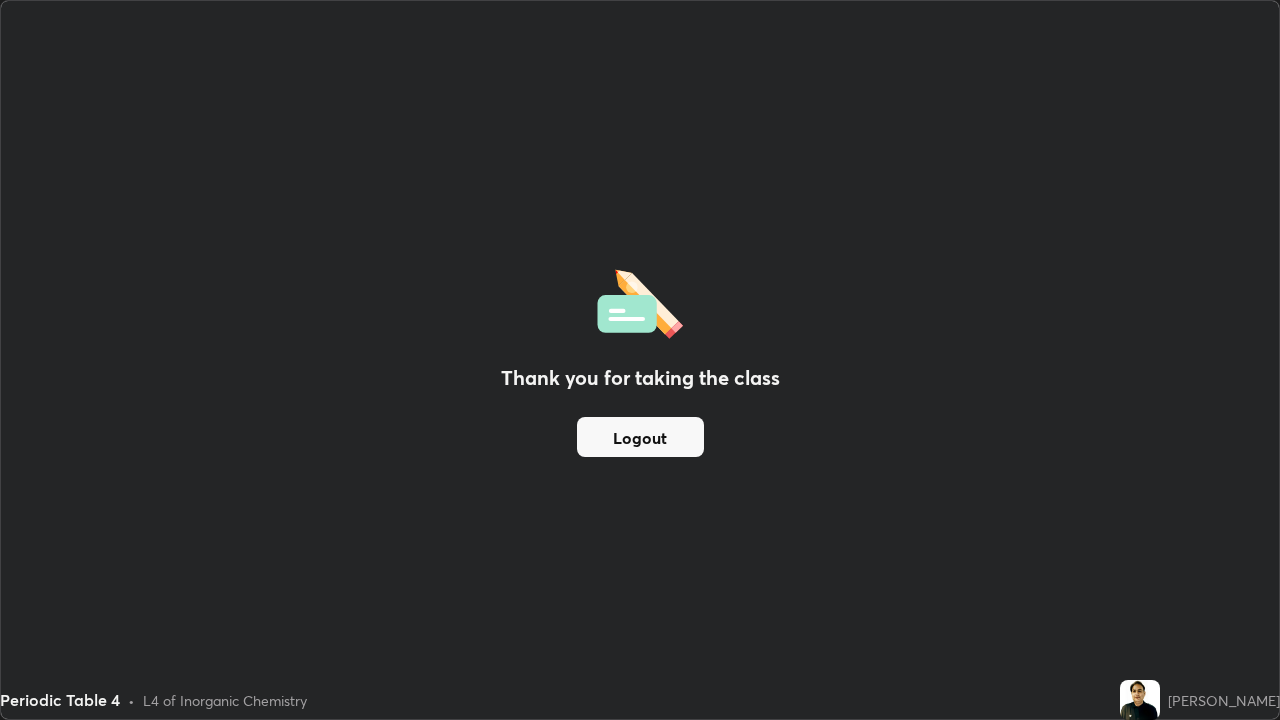 click on "Logout" at bounding box center (640, 437) 